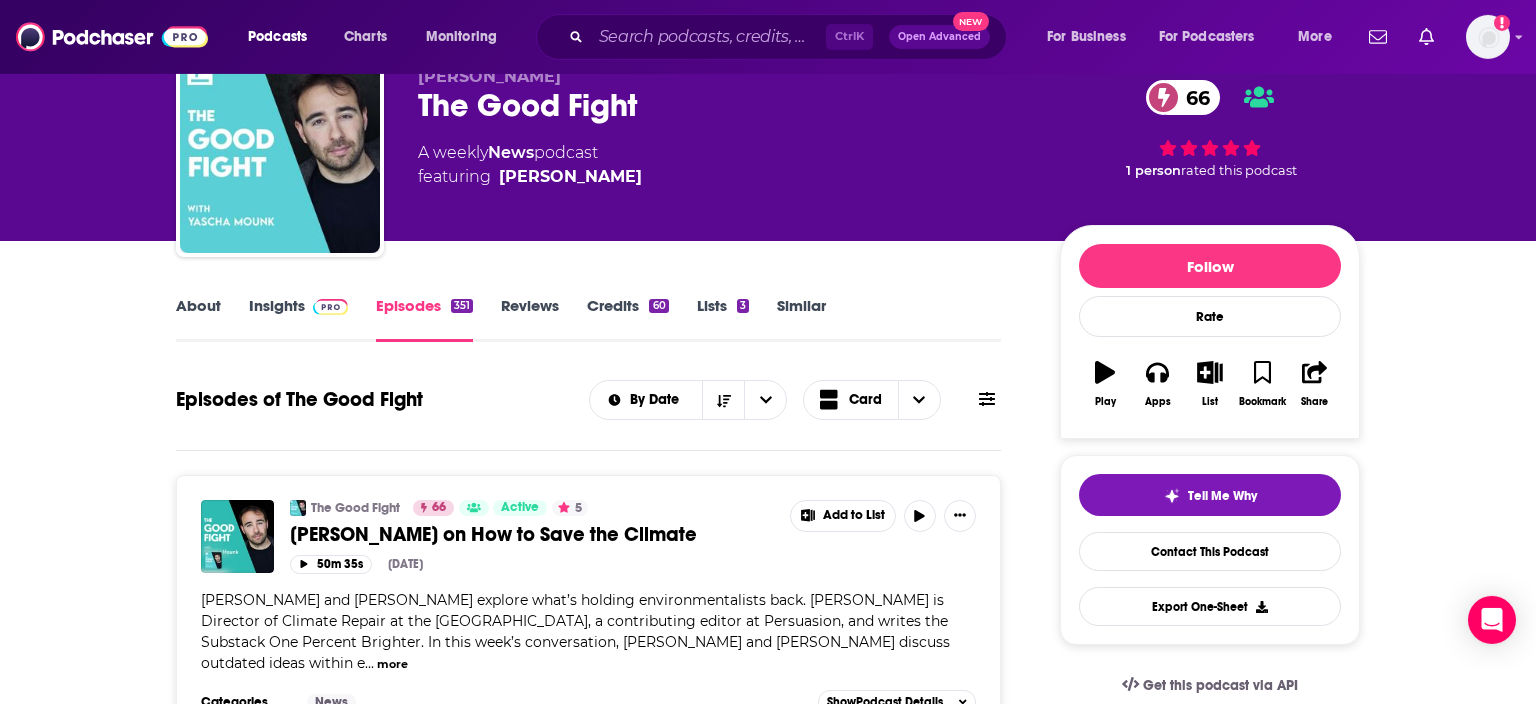 scroll, scrollTop: 0, scrollLeft: 0, axis: both 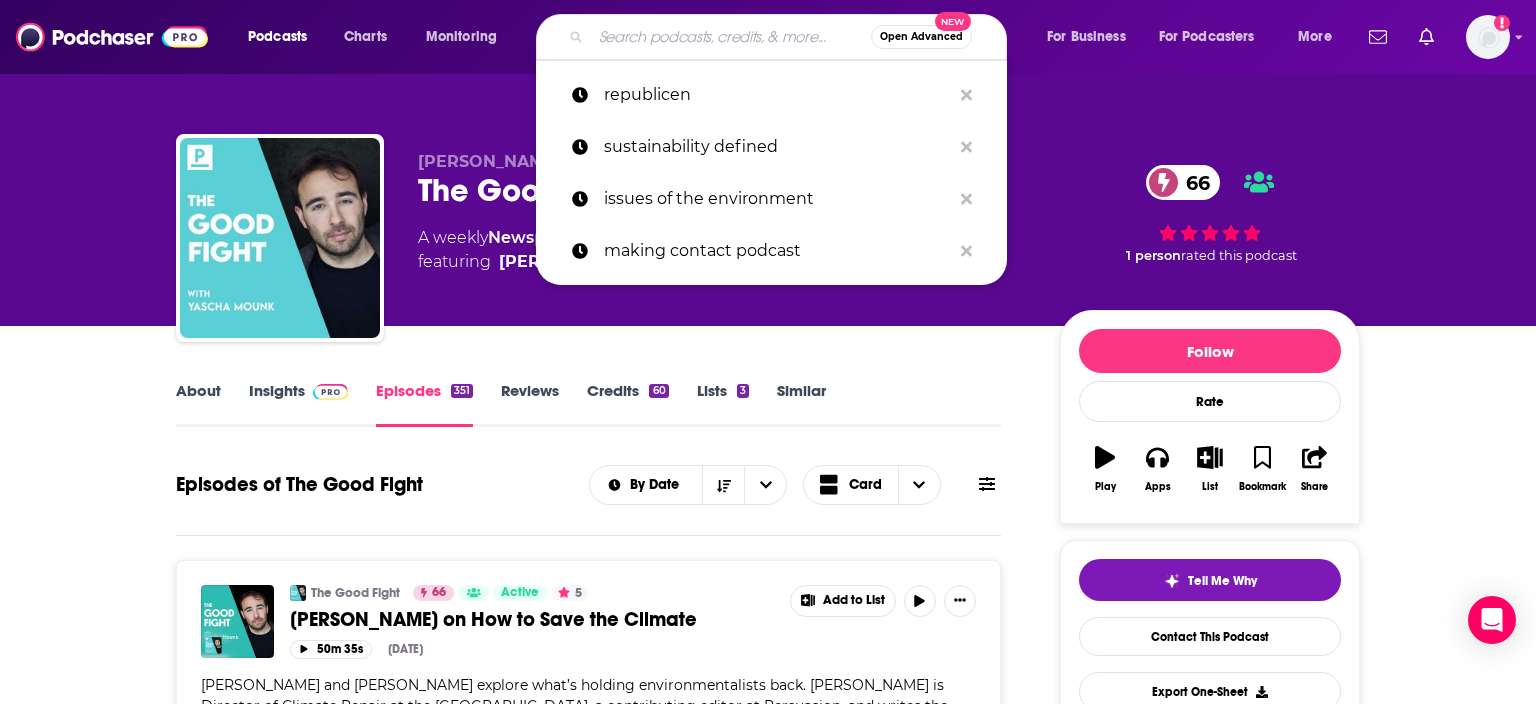 click at bounding box center (731, 37) 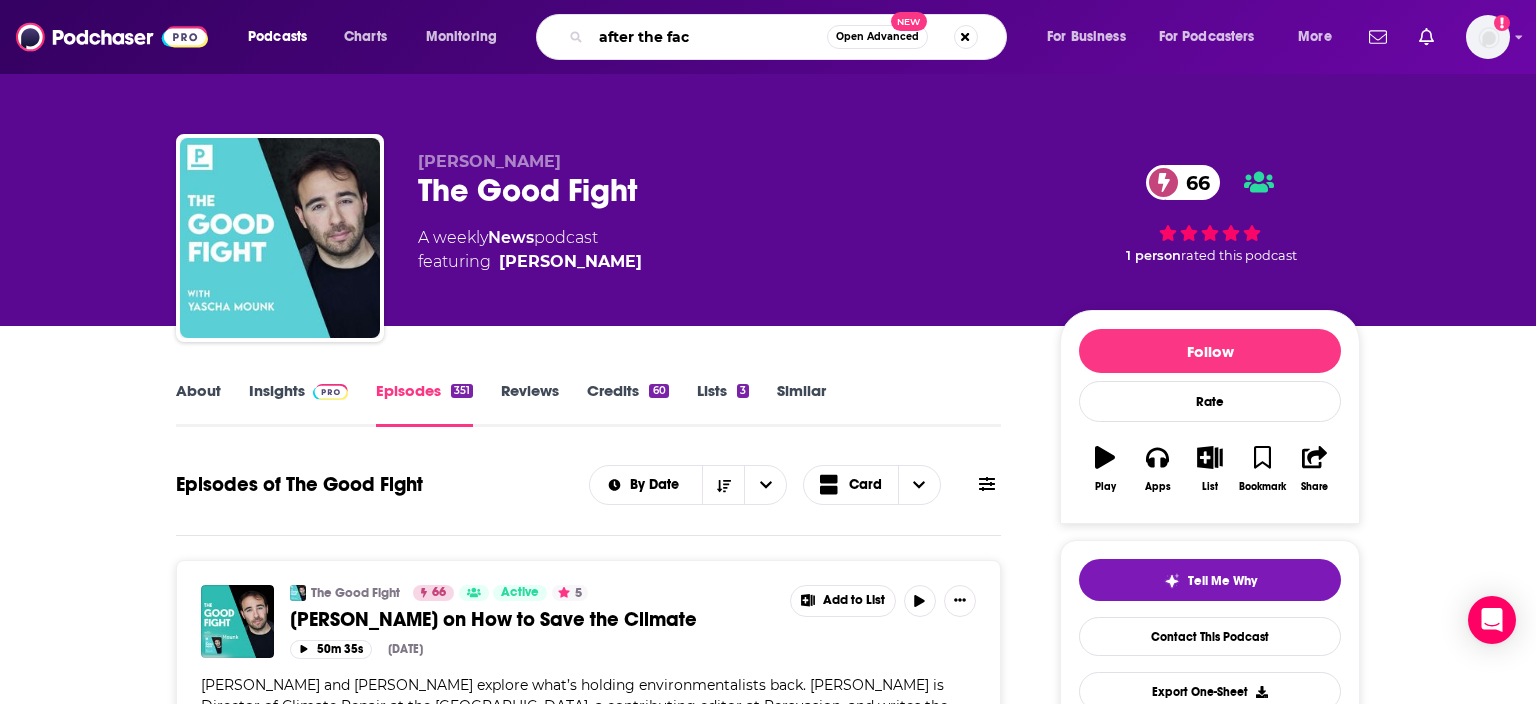 type on "after the fact" 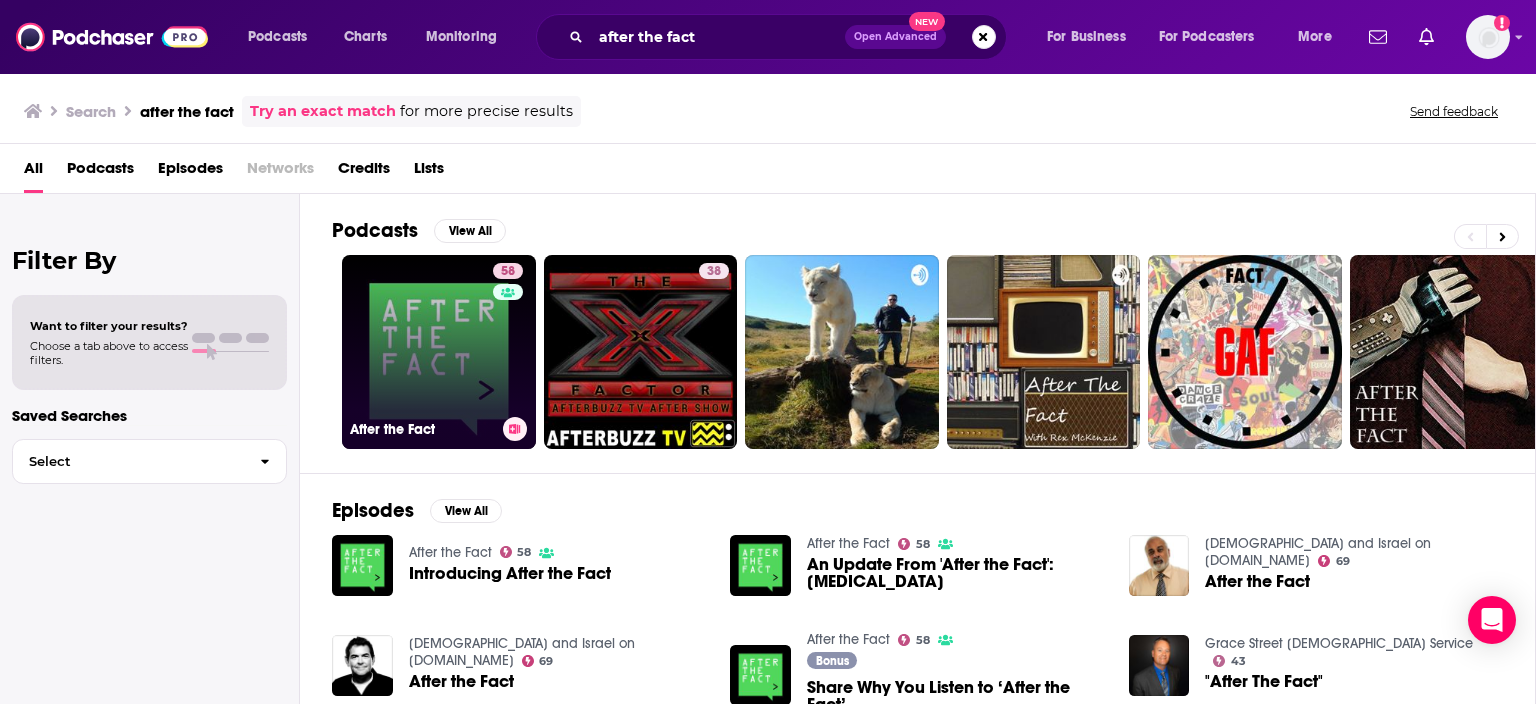 click on "58 After the Fact" at bounding box center (439, 352) 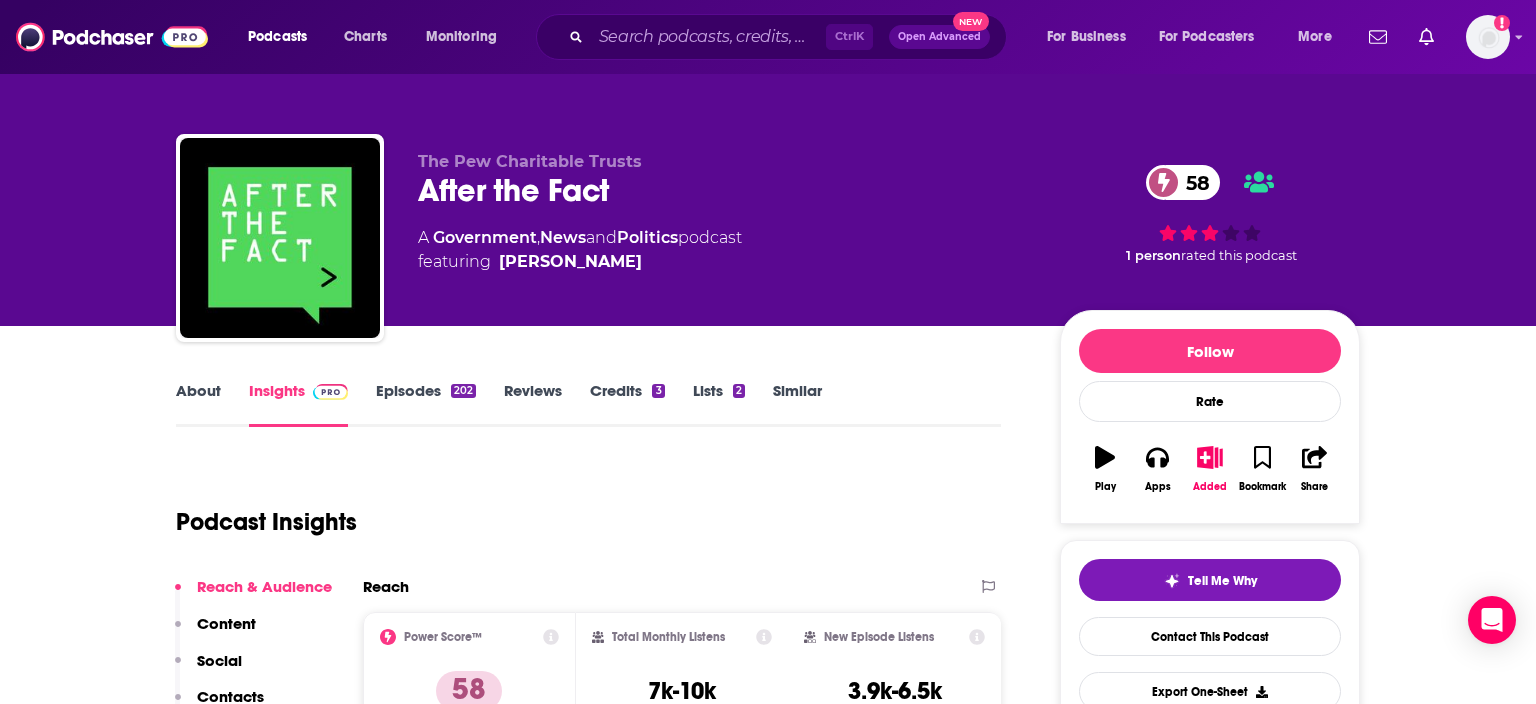 click on "Episodes 202" at bounding box center (426, 404) 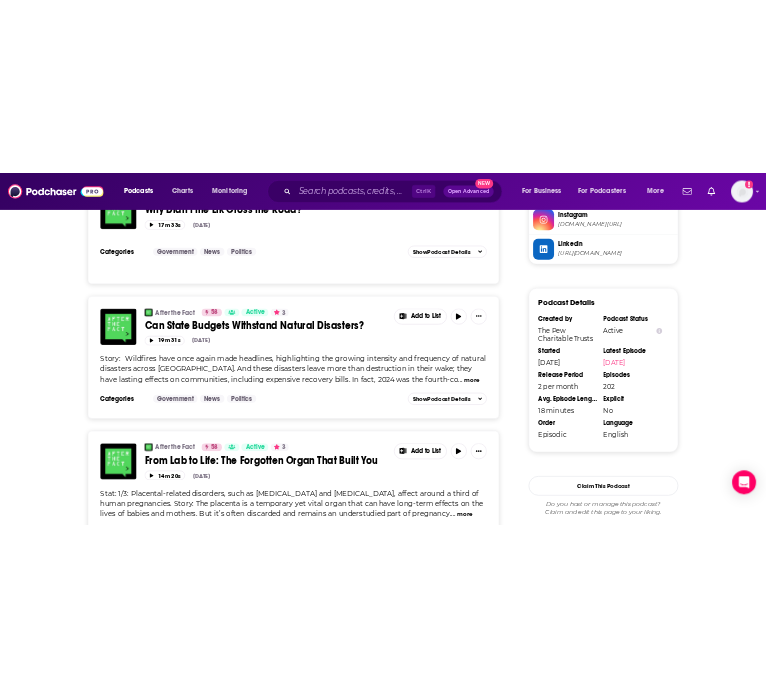 scroll, scrollTop: 2003, scrollLeft: 0, axis: vertical 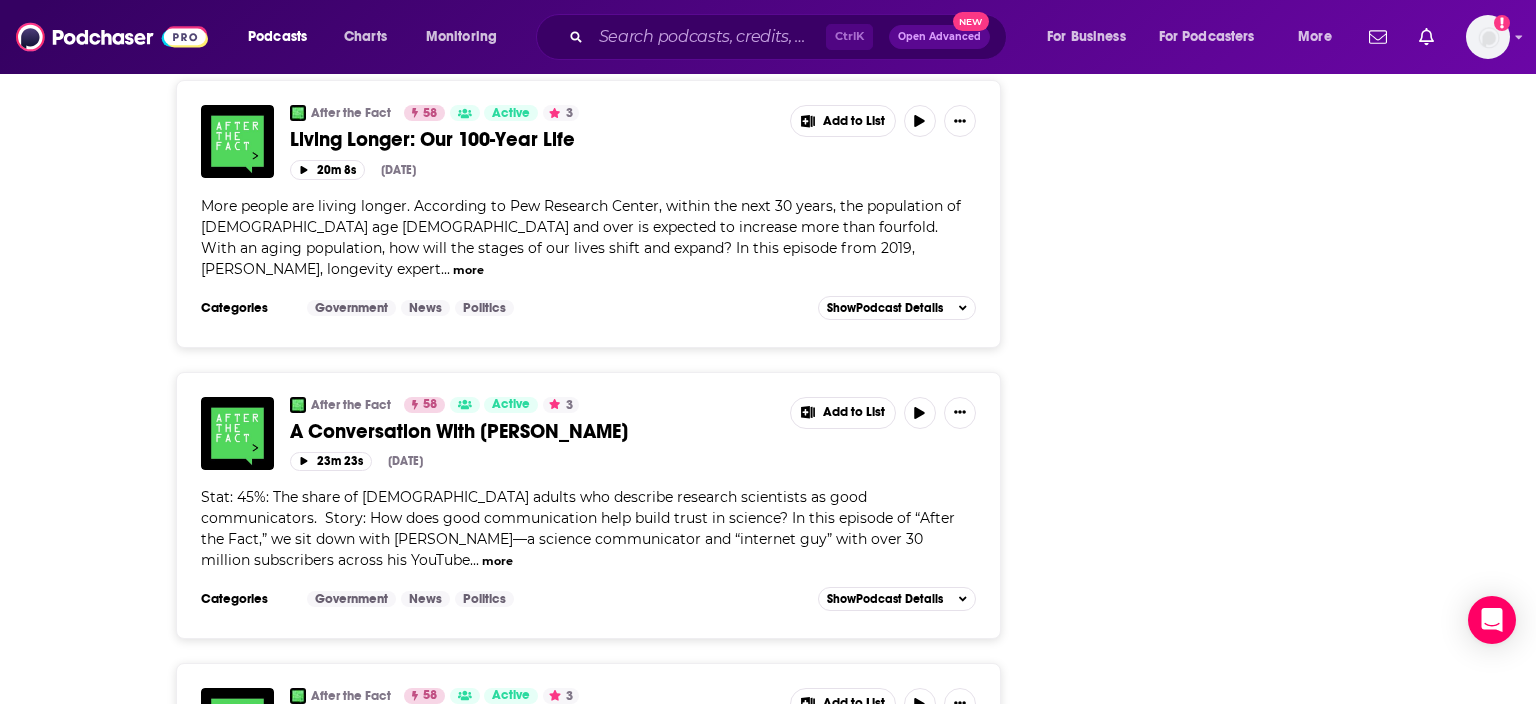 click on "Follow Rate Play Apps Added Bookmark Share Tell Me Why Contact This Podcast Export One-Sheet Get this podcast via API My Notes Your concierge team Ask a question or make a request. Send a message Share This Podcast Recommendation sent https://www.podchaser.com/podcasts/after-the-fact-244192 Copy Link Followers 2 Hosted by Use code: 'podchaser' for rest of Jul + Aug FREE! Official Website pewtrusts.org RSS Feed afterthefact.libsyn.com X/Twitter twitter.com/pewtrusts Instagram instagram.com/pewenvironment Linkedin https://www.linkedin.com/company/the-pew-charitable-trusts Podcast Details Created by The Pew Charitable Trusts Podcast Status Active Started Jan 9th, 2017 Latest Episode Jul 11th, 2025 Release Period 2 per month Episodes 202 Avg. Episode Length 18 minutes Explicit No Order Episodic Language English Claim This Podcast Do you host or manage this podcast? Claim and edit this page to your liking. Refresh Feed Are we missing an episode or update? Use this to check the RSS feed immediately. Seeing Double?" at bounding box center (1210, 829) 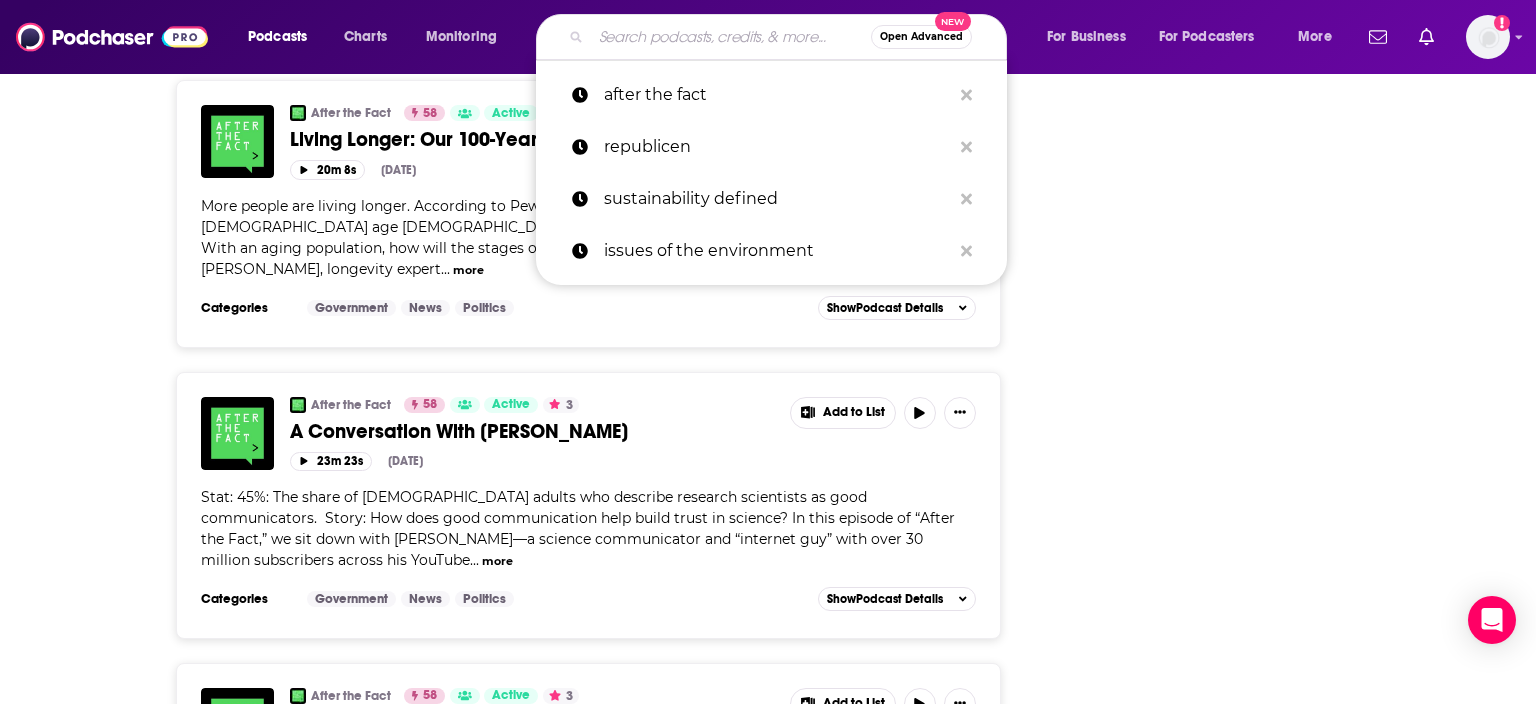 click at bounding box center (731, 37) 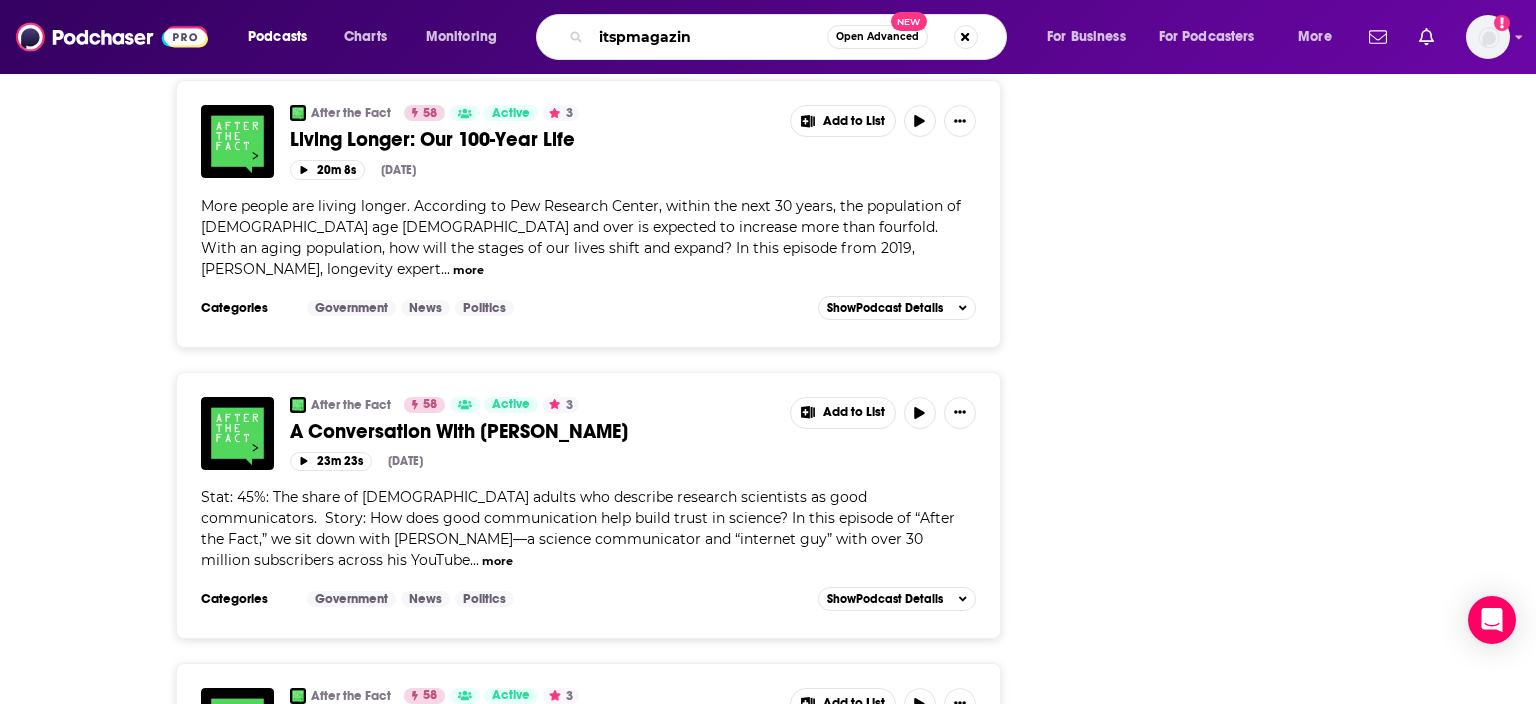 type on "itspmagazine" 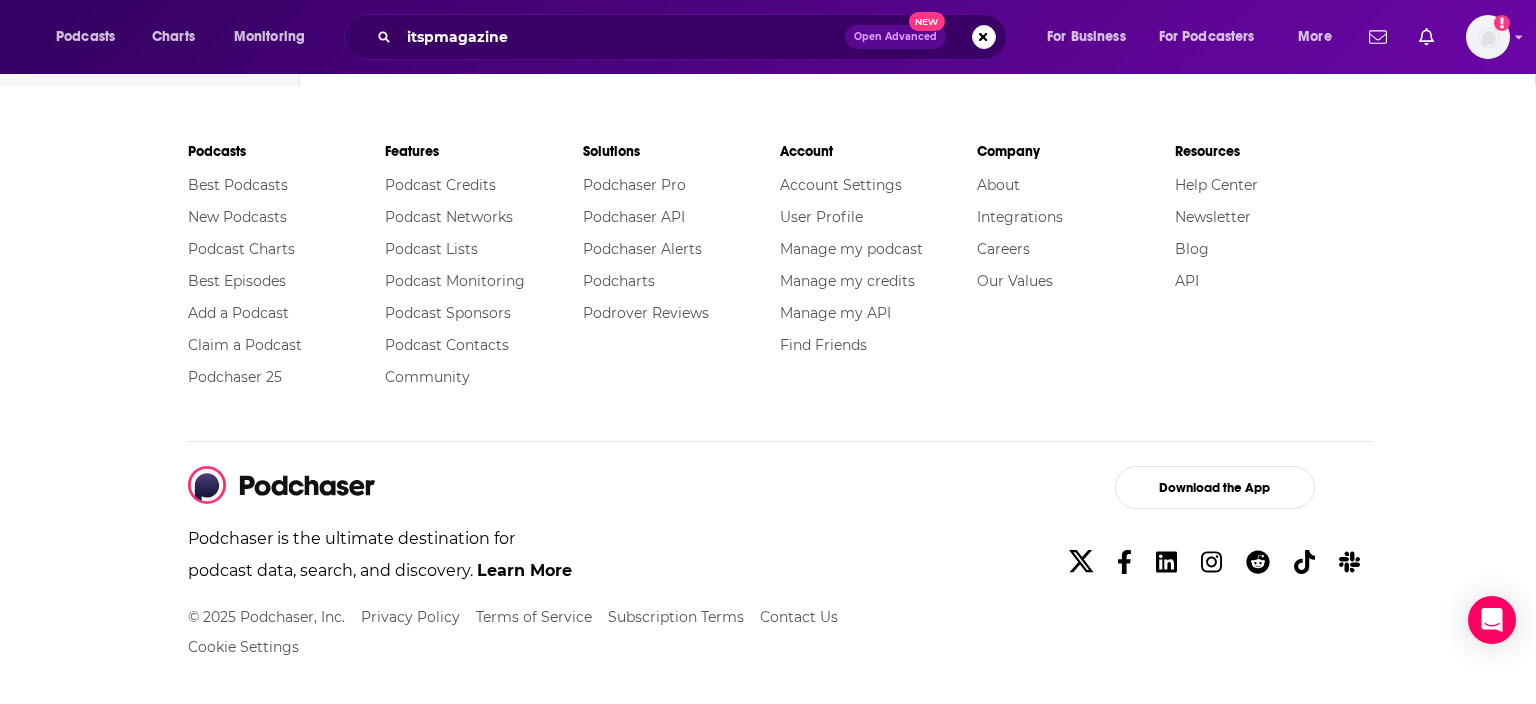 scroll, scrollTop: 0, scrollLeft: 0, axis: both 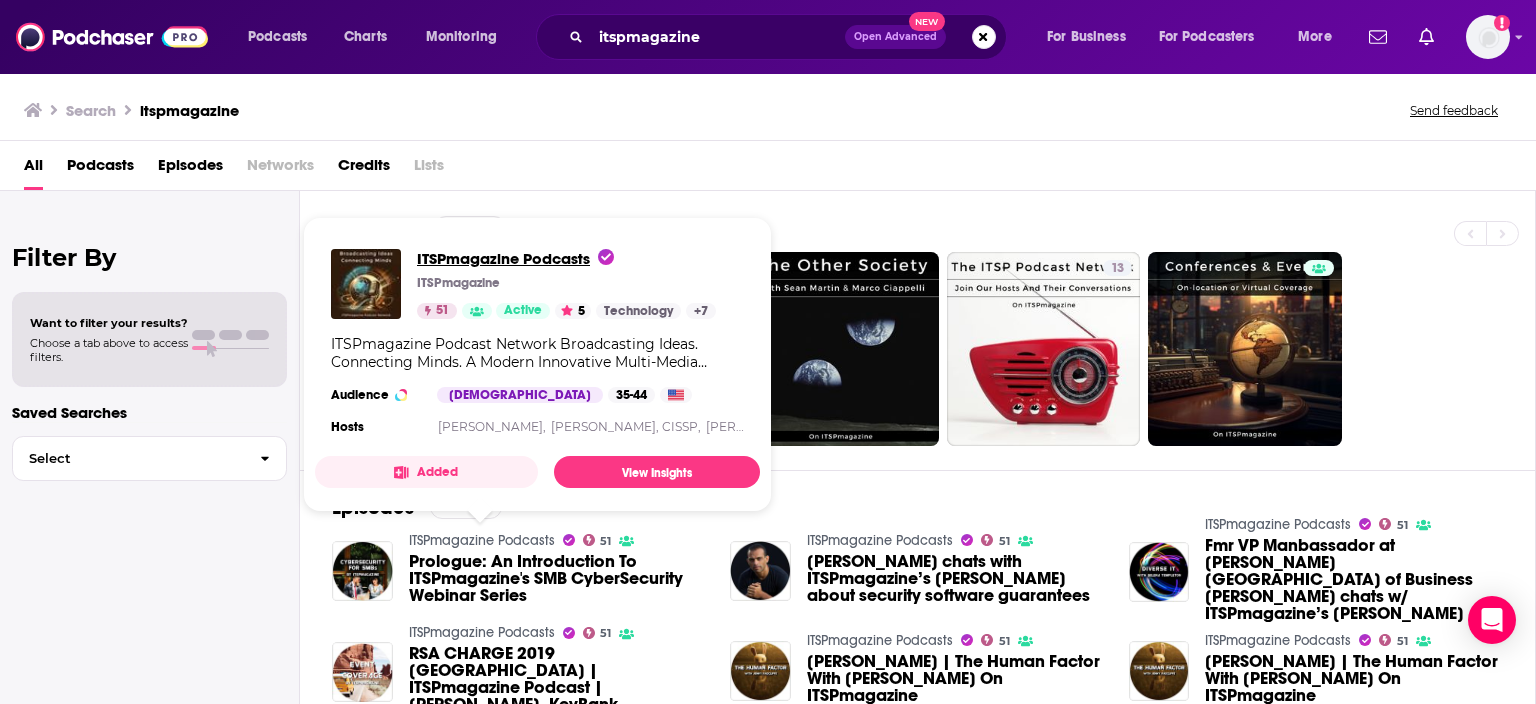 click on "ITSPmagazine Podcasts" at bounding box center [515, 258] 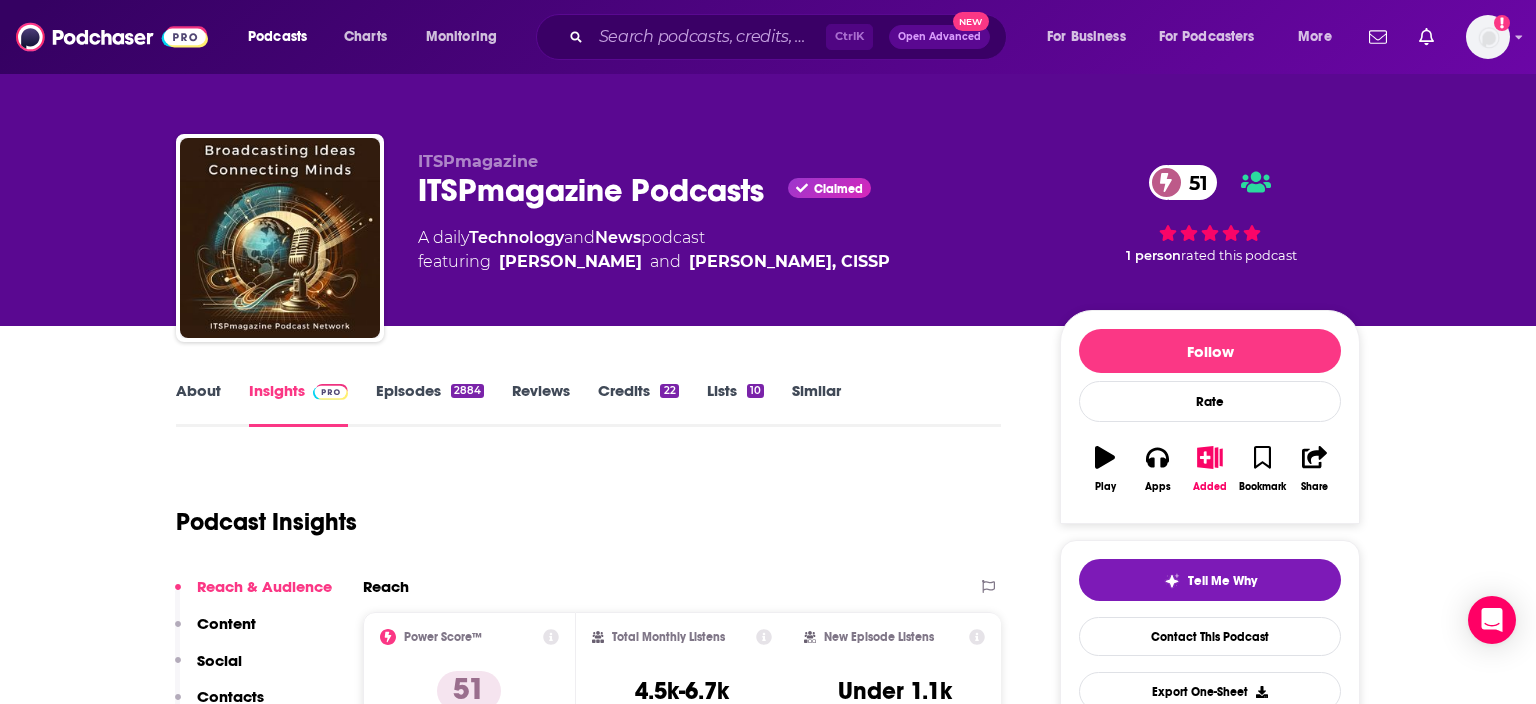 click on "Episodes 2884" at bounding box center (430, 404) 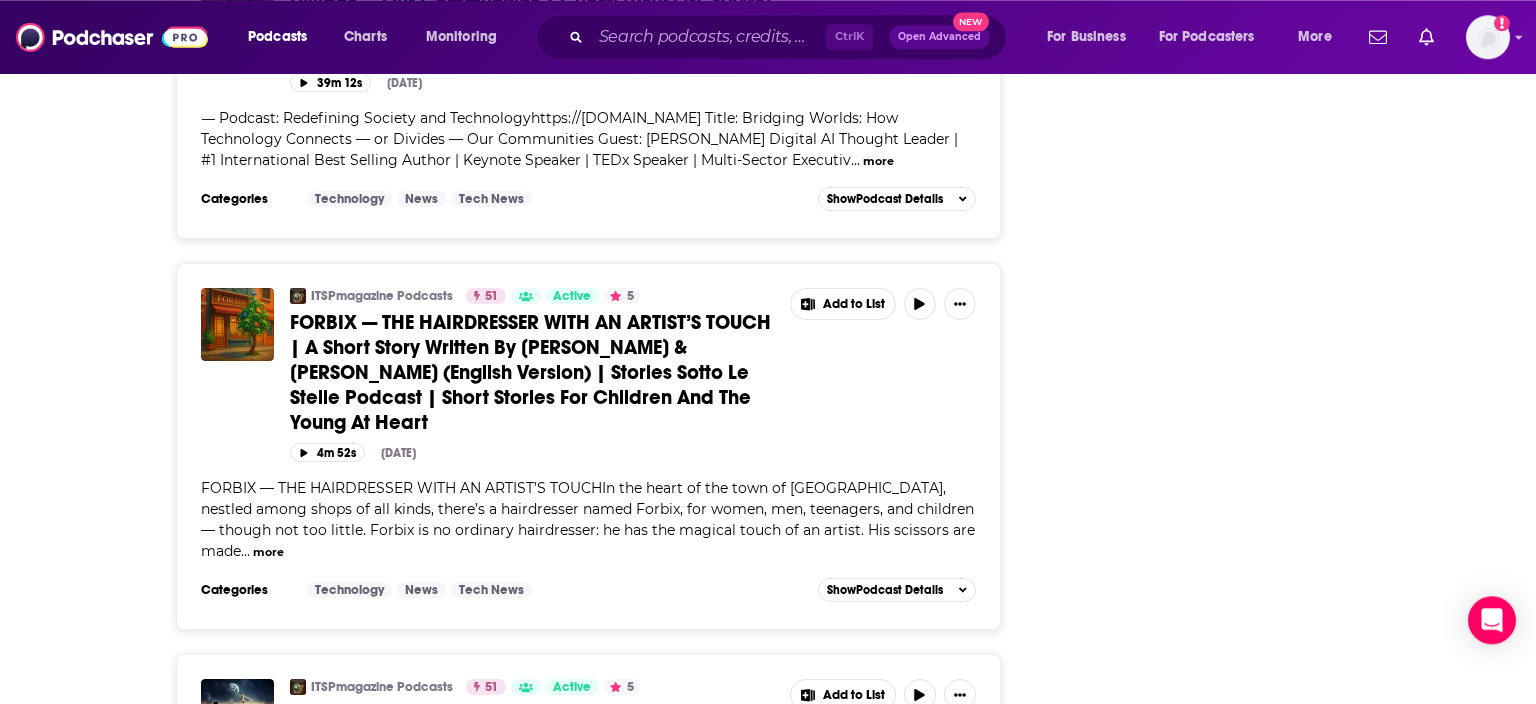 scroll, scrollTop: 3484, scrollLeft: 0, axis: vertical 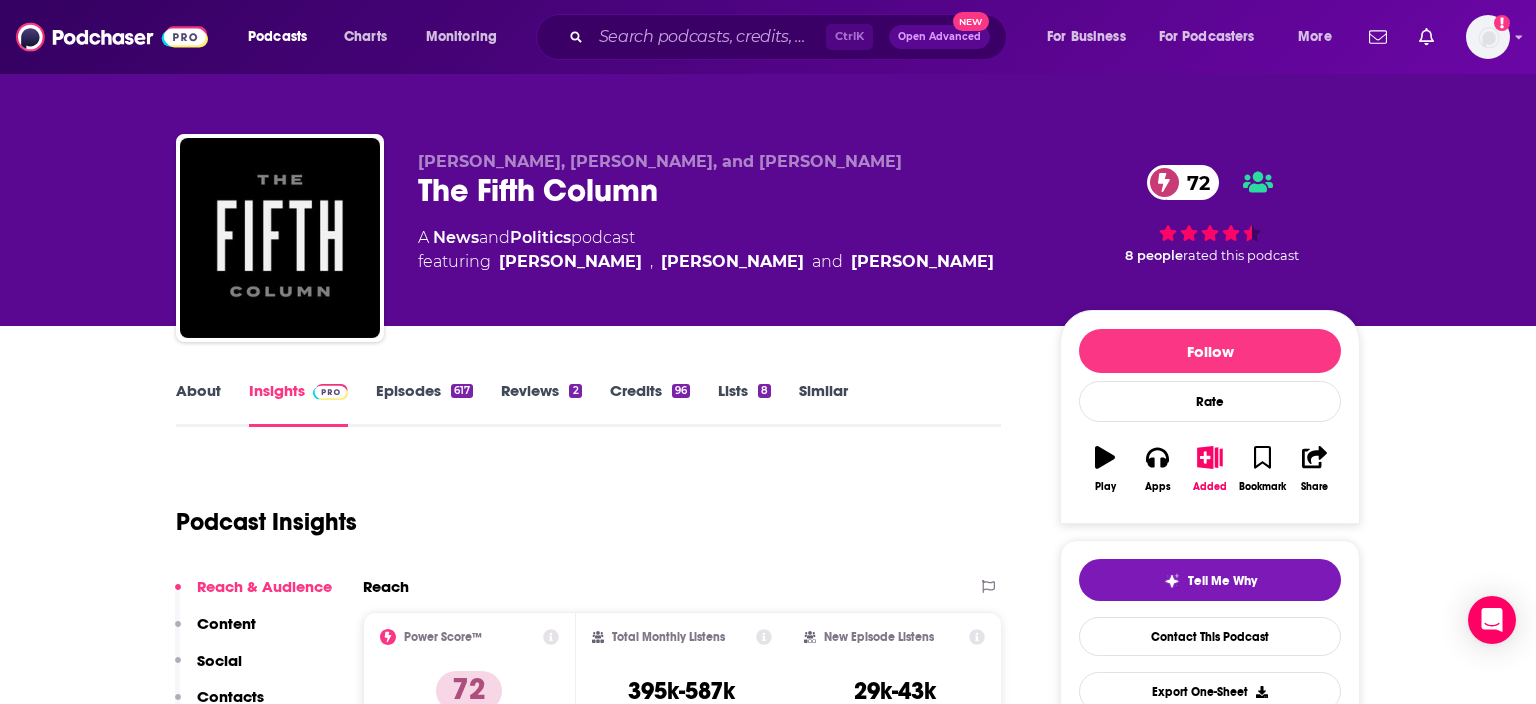click on "About" at bounding box center (198, 404) 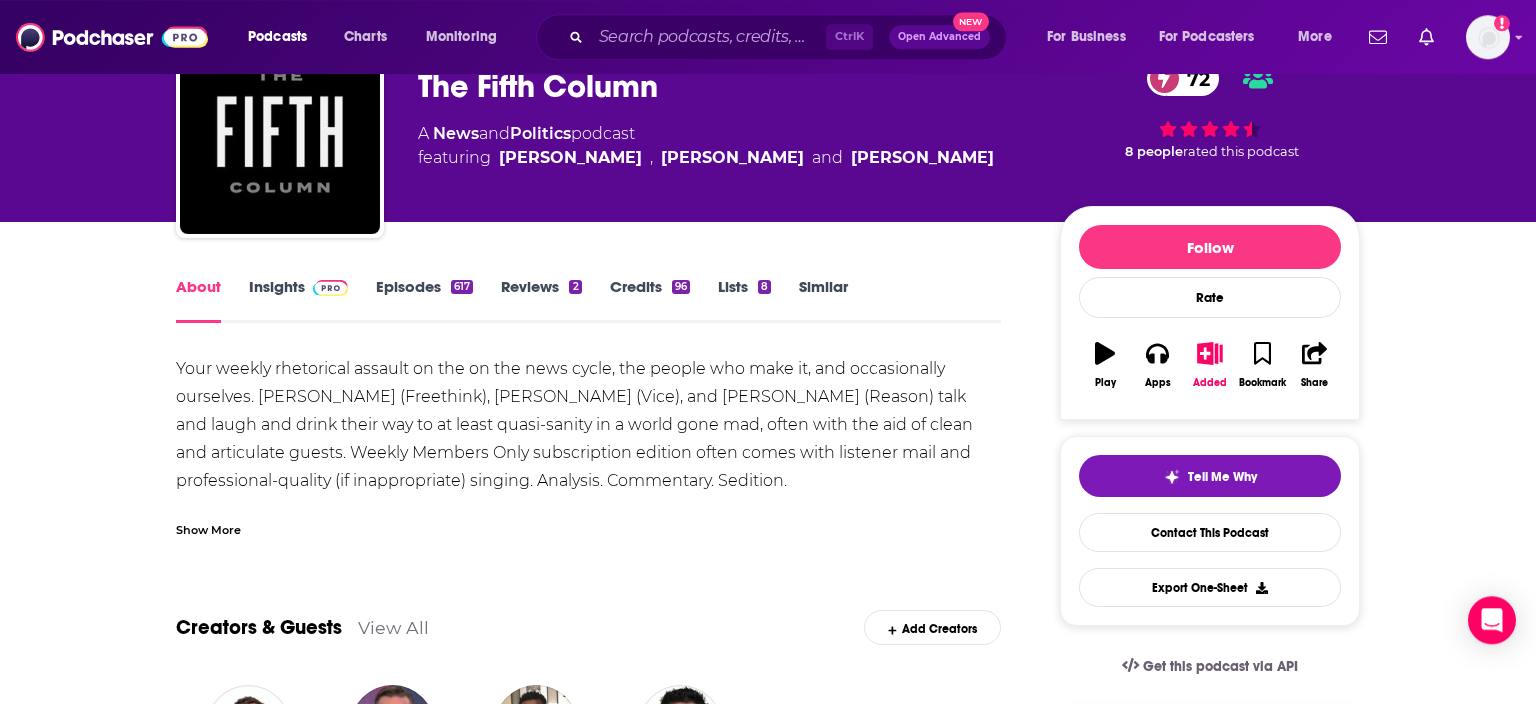 scroll, scrollTop: 105, scrollLeft: 0, axis: vertical 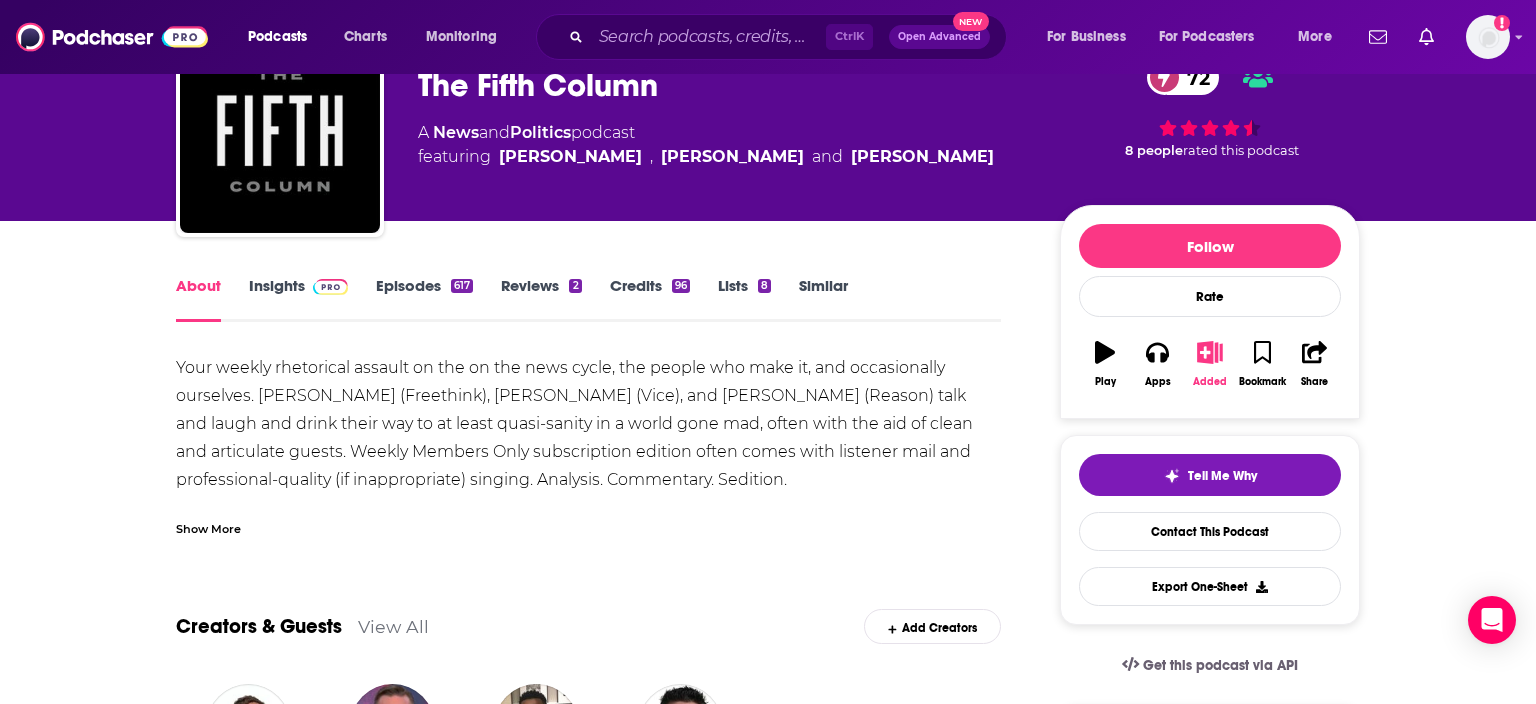 click 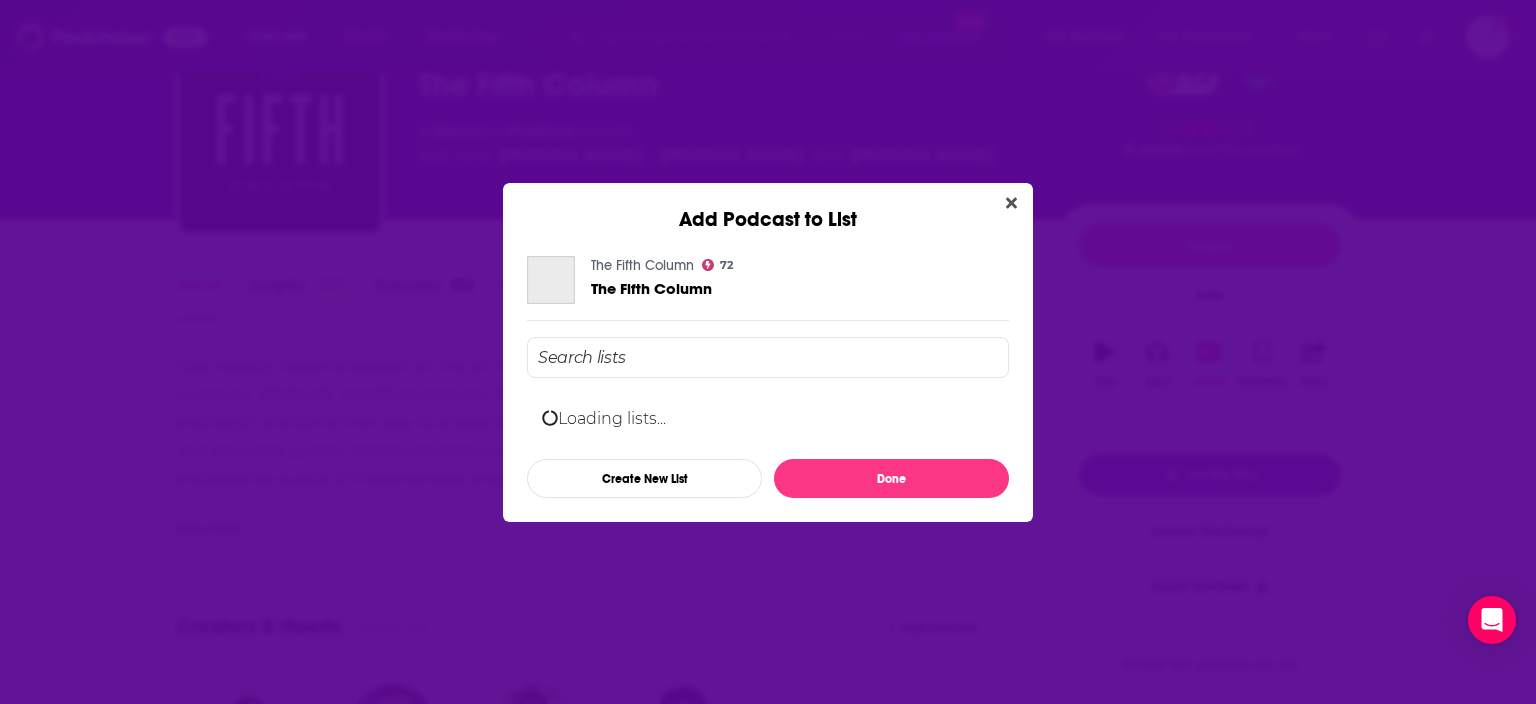 scroll, scrollTop: 0, scrollLeft: 0, axis: both 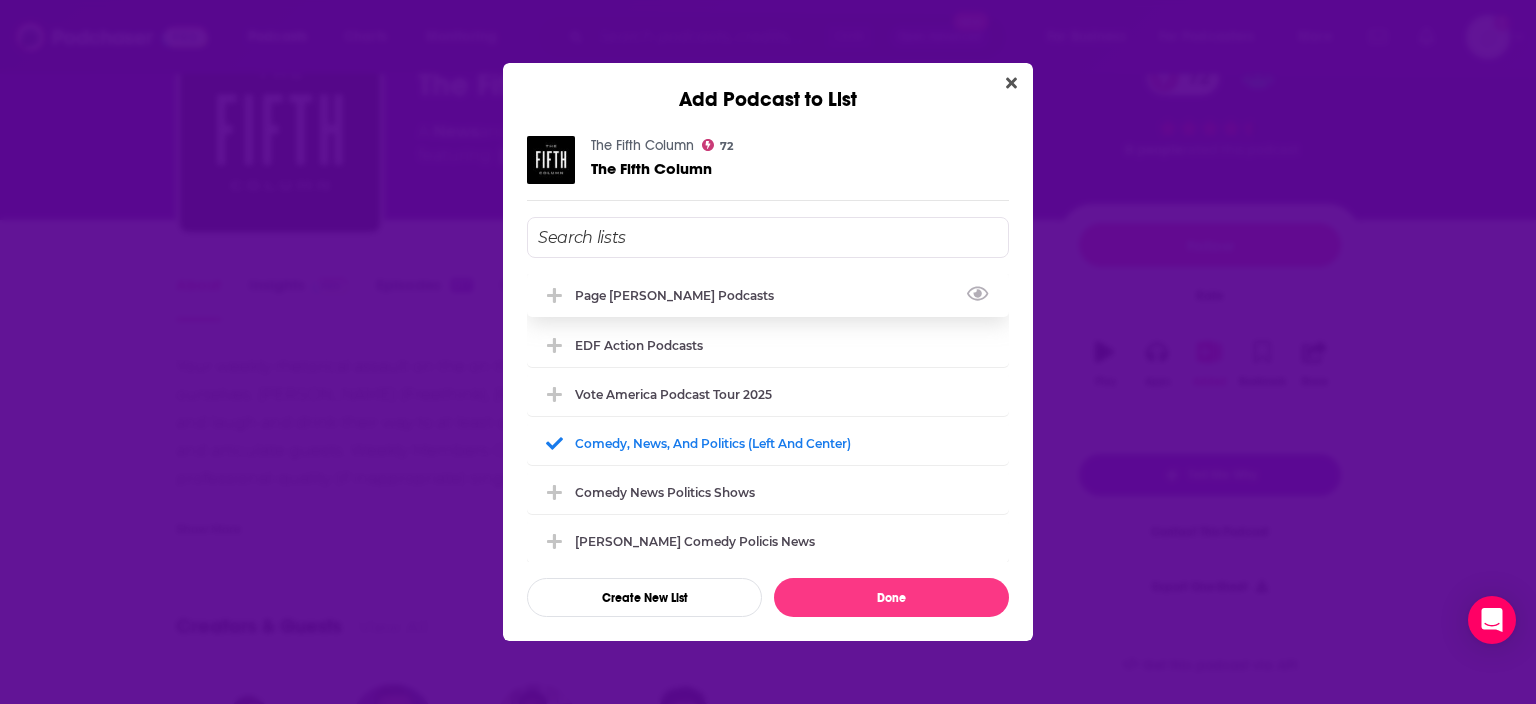 click on "Page [PERSON_NAME] Podcasts" at bounding box center [680, 295] 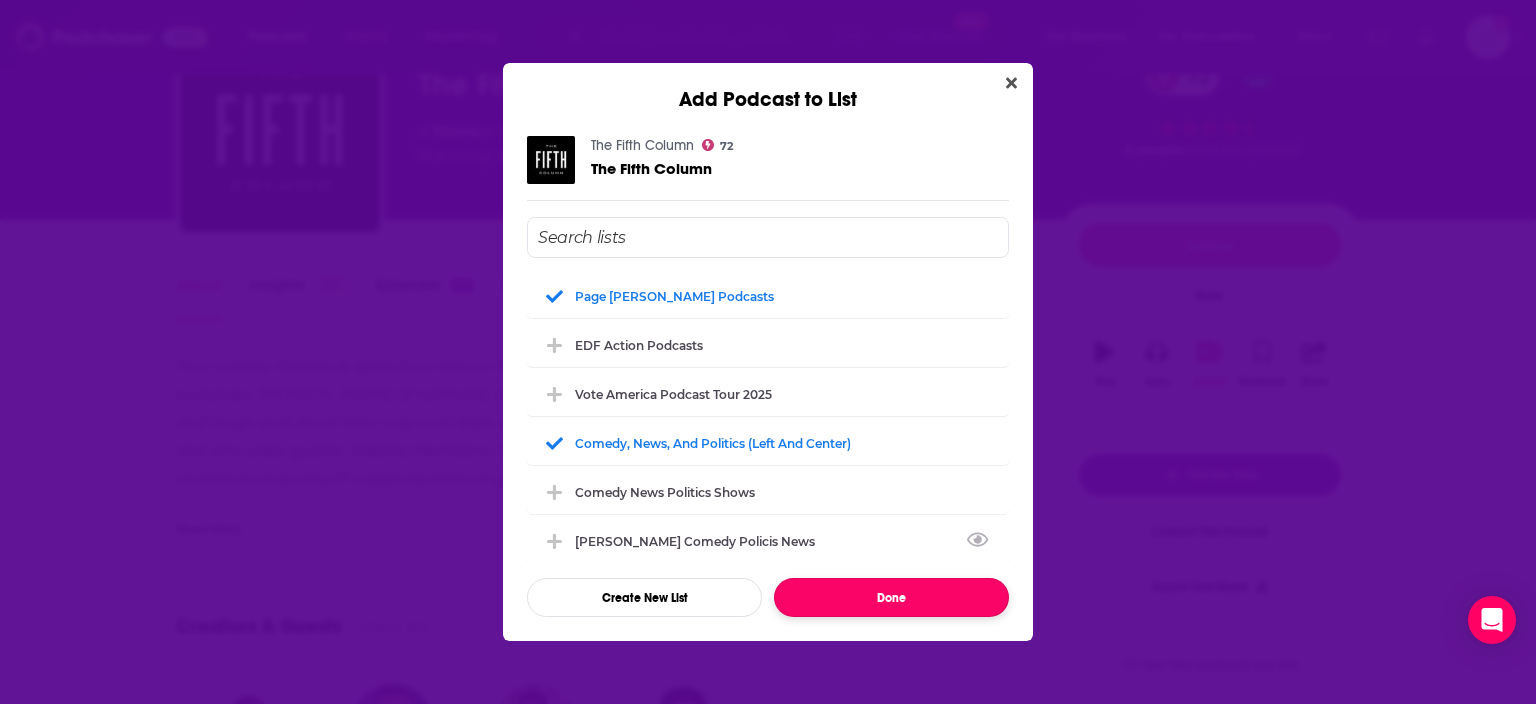 click on "Done" at bounding box center (891, 597) 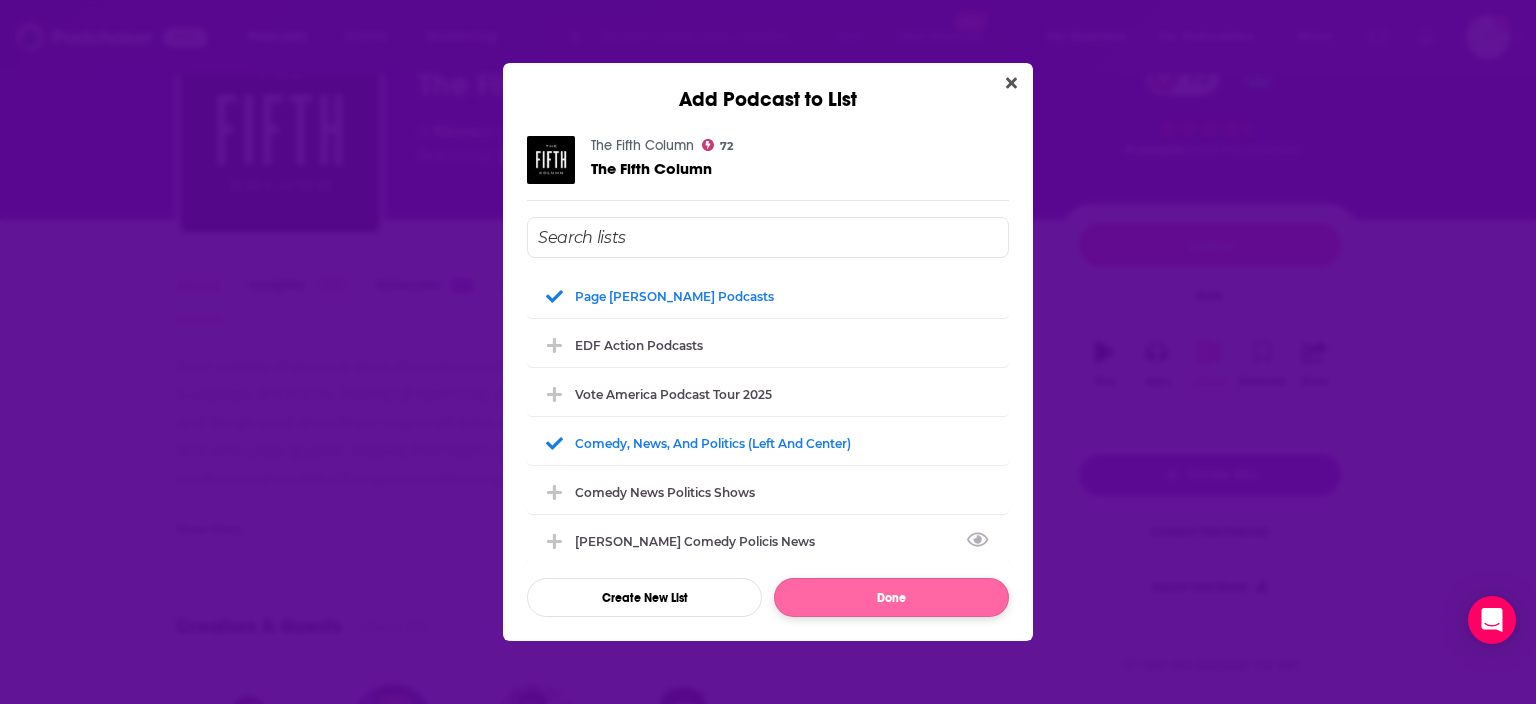 scroll, scrollTop: 104, scrollLeft: 0, axis: vertical 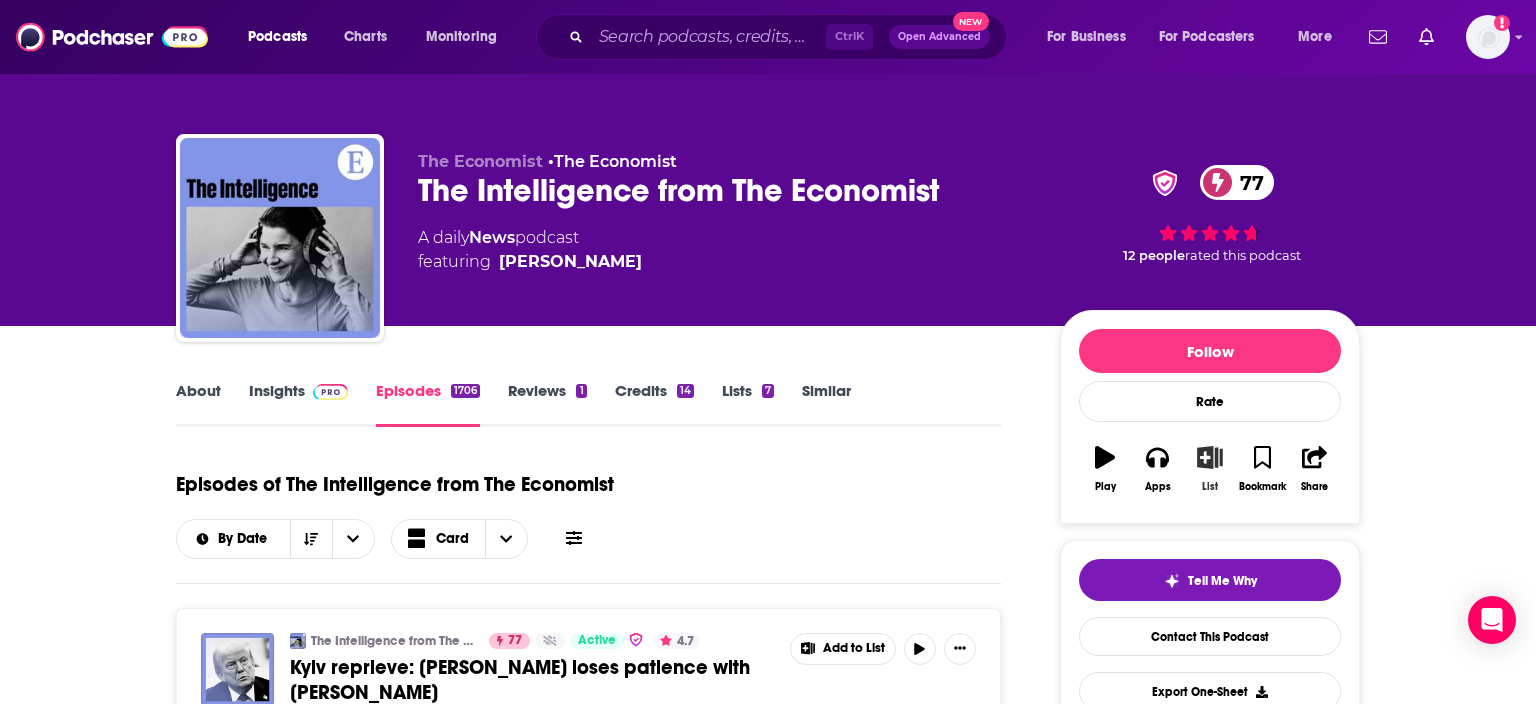 click on "List" at bounding box center [1210, 469] 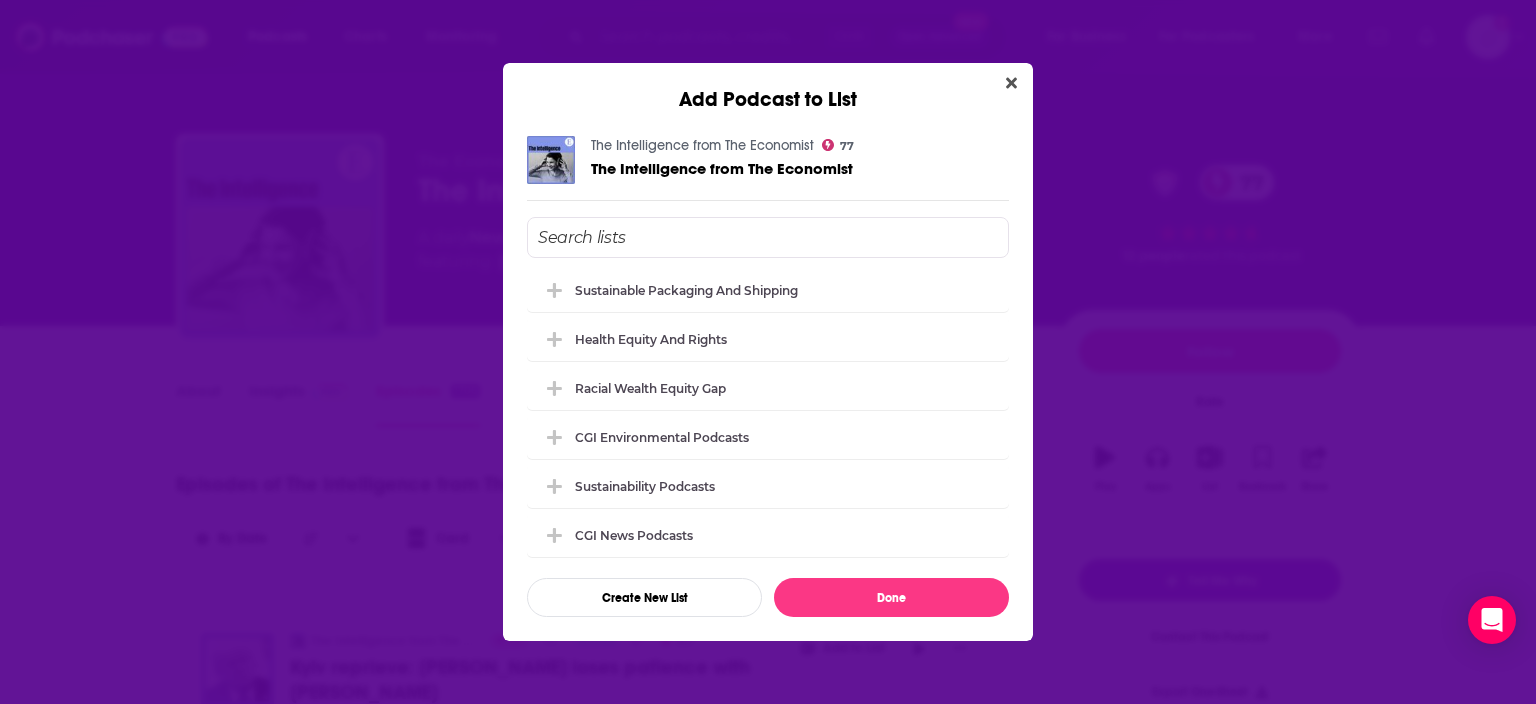 scroll, scrollTop: 0, scrollLeft: 0, axis: both 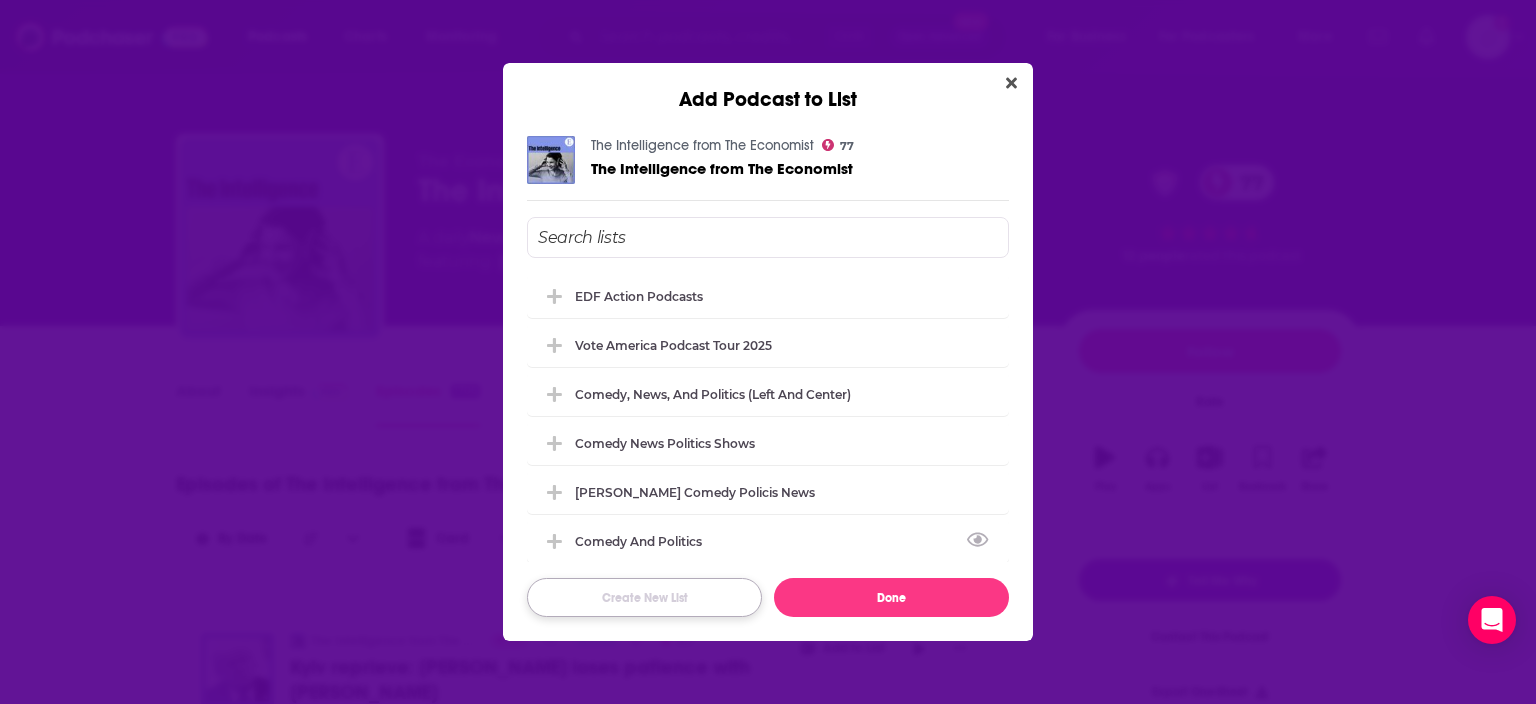 click on "Create New List" at bounding box center (644, 597) 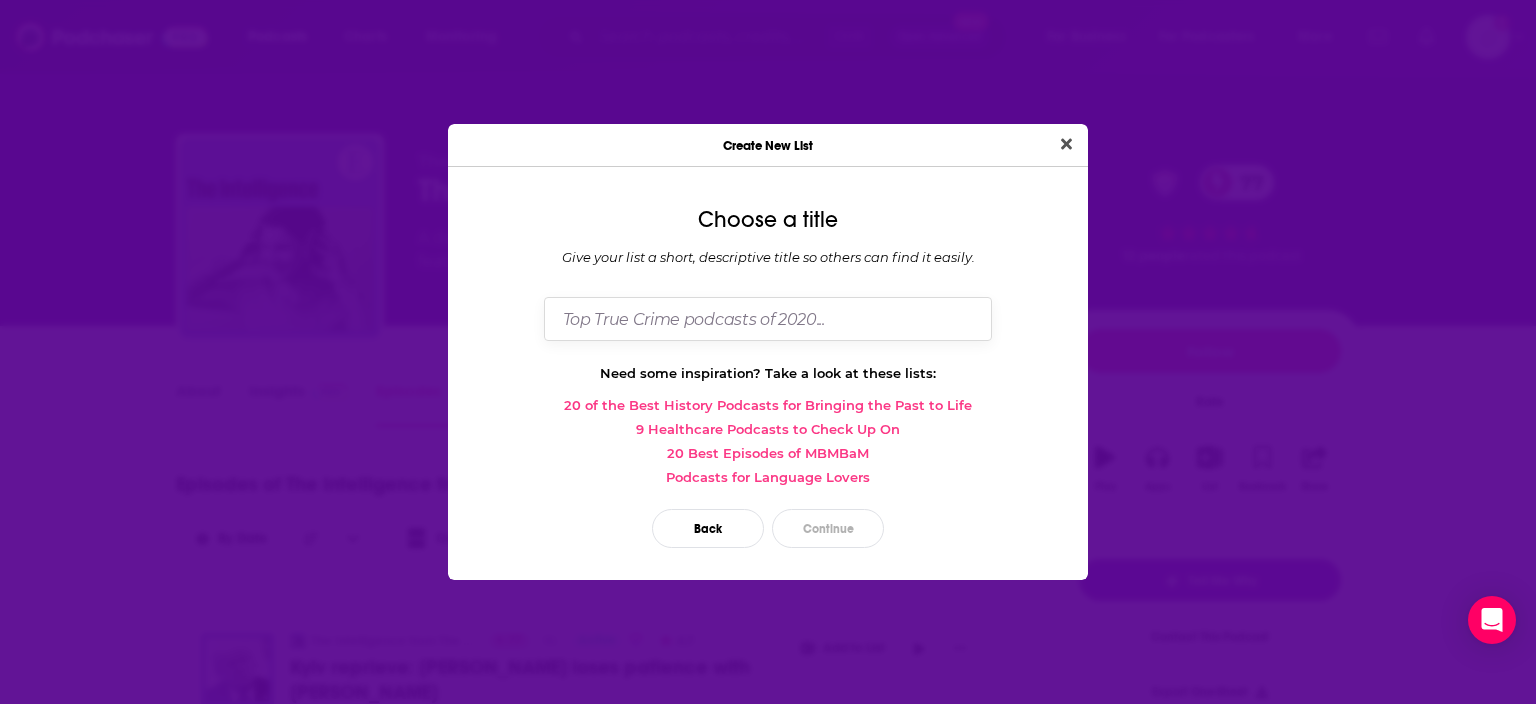 click at bounding box center [768, 318] 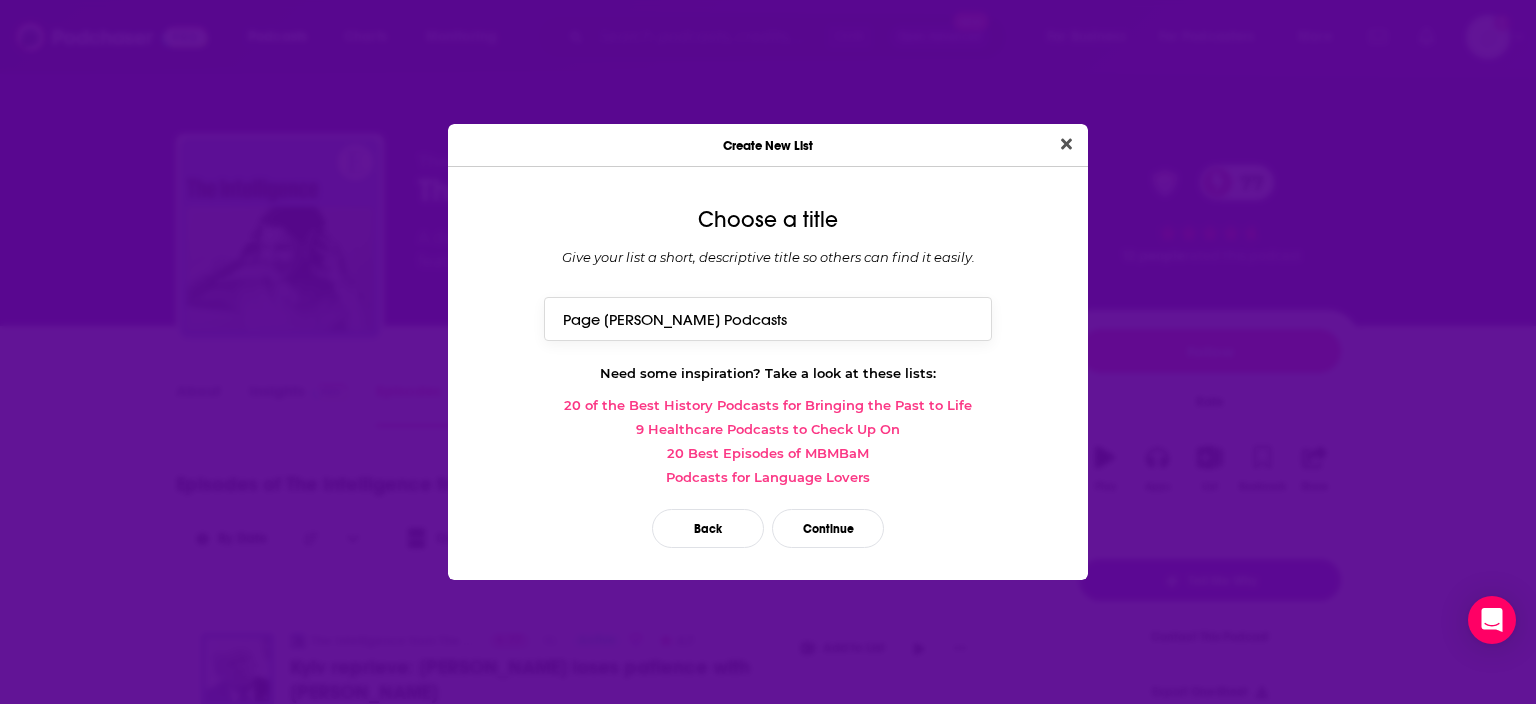 type on "Page Gardner Podcasts" 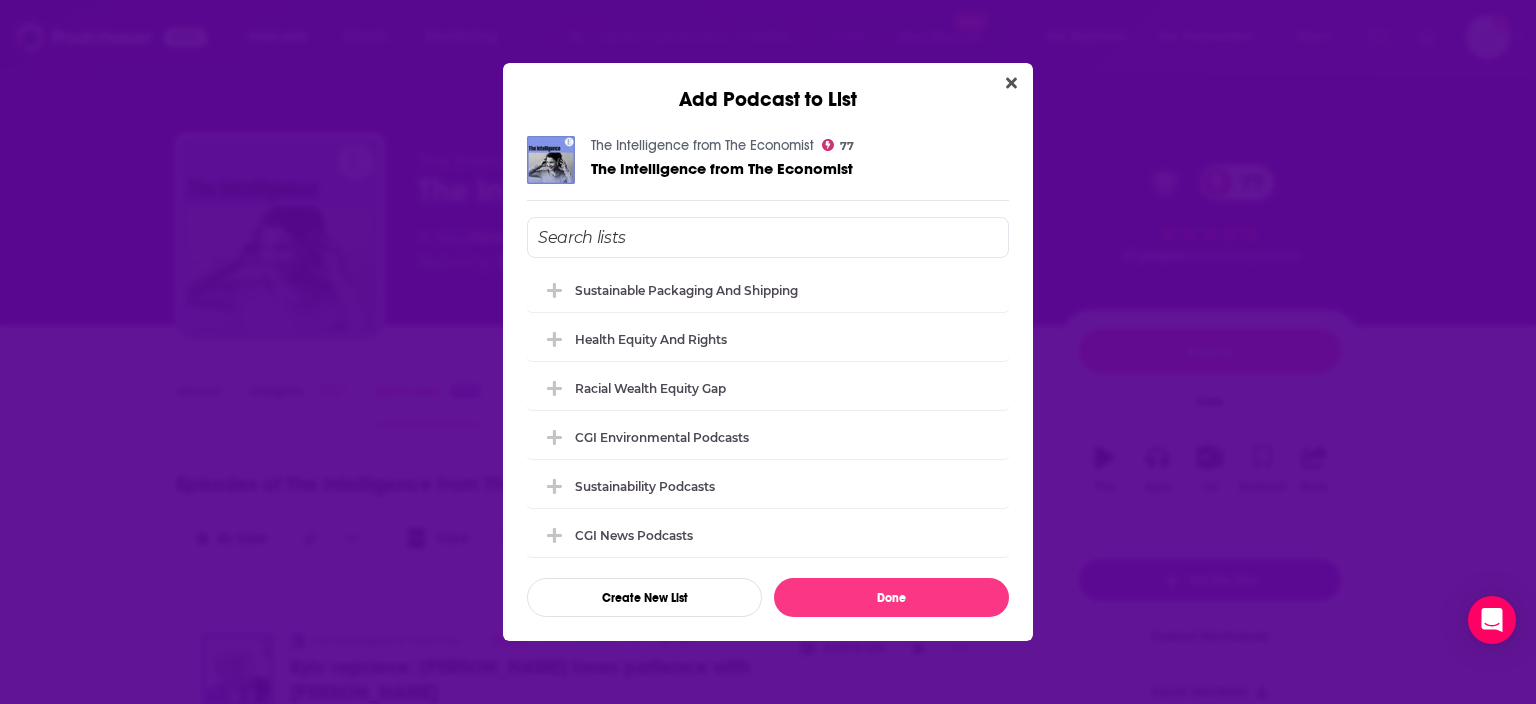 scroll, scrollTop: 0, scrollLeft: 0, axis: both 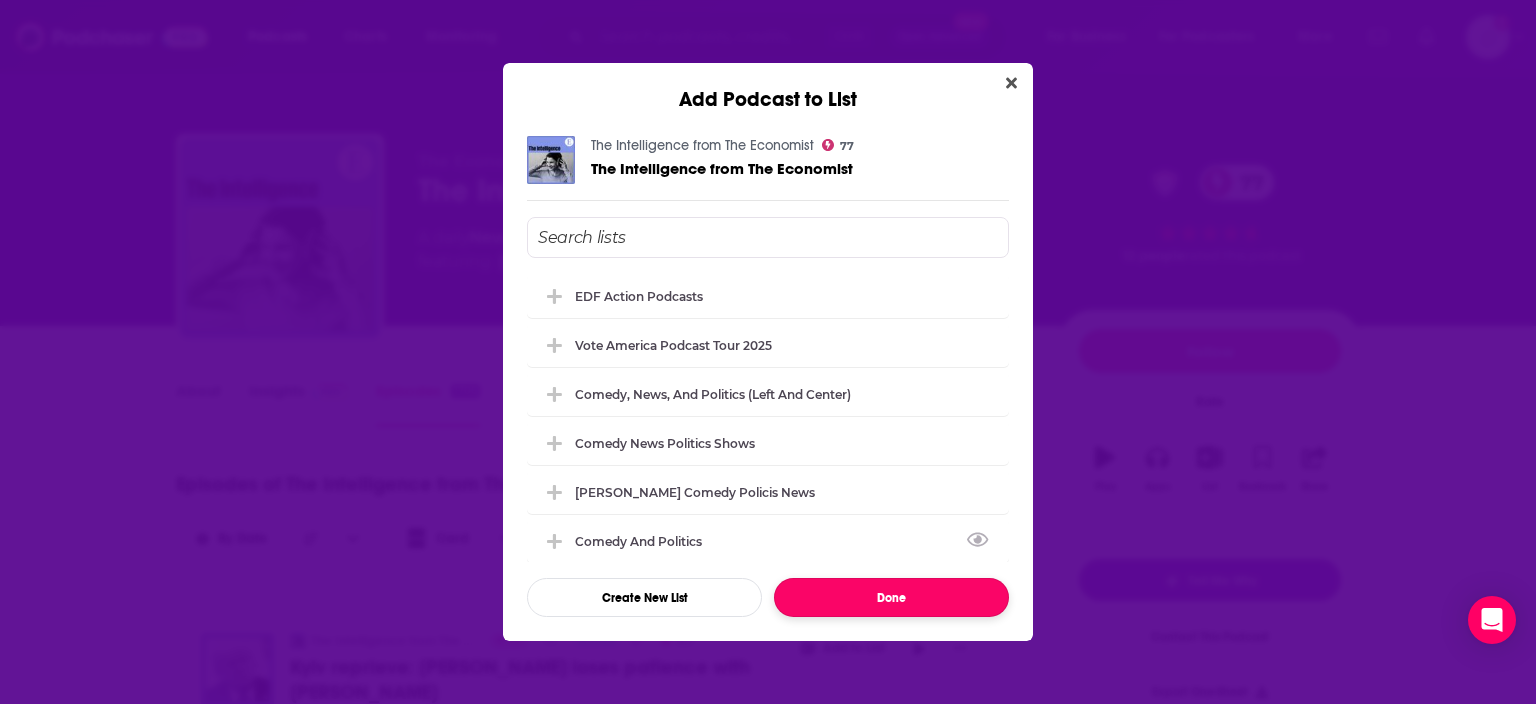 click on "Done" at bounding box center (891, 597) 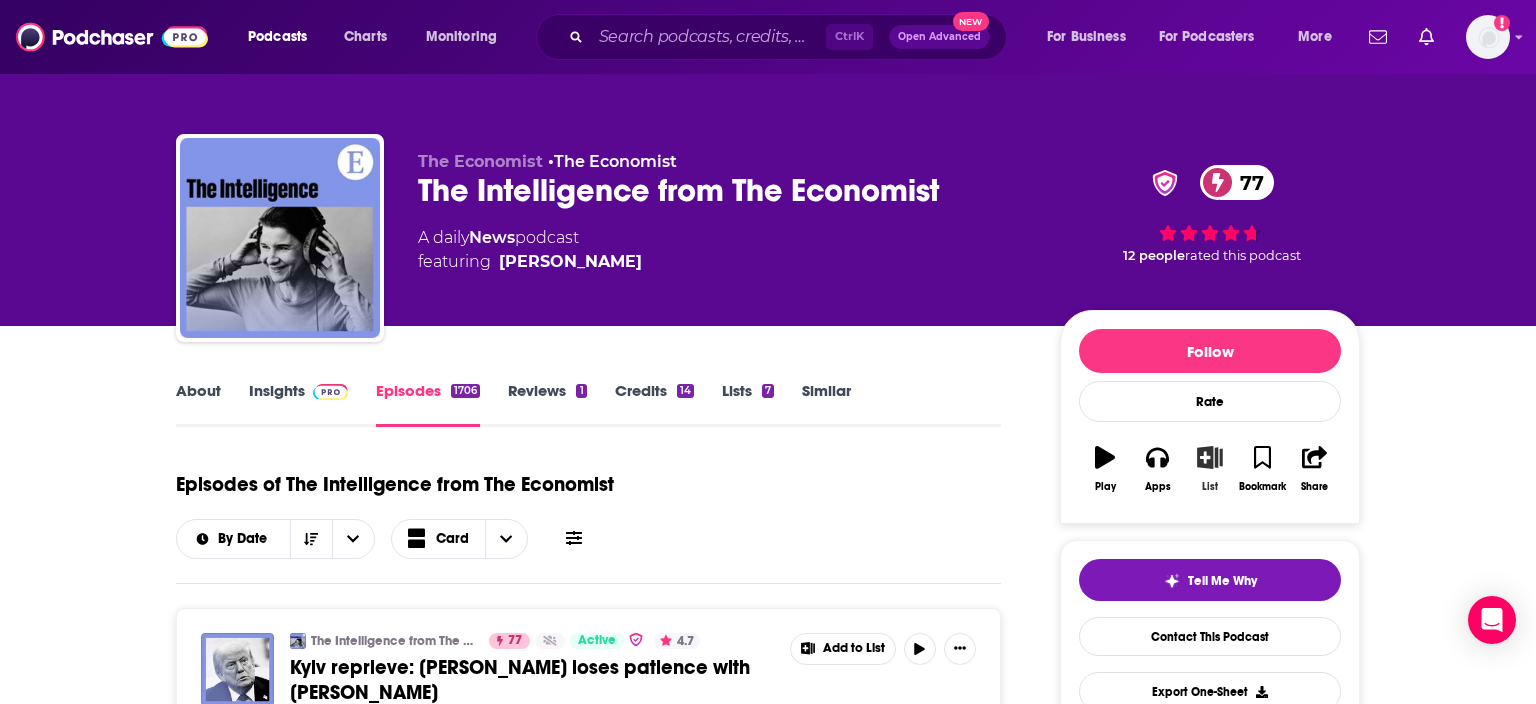 click 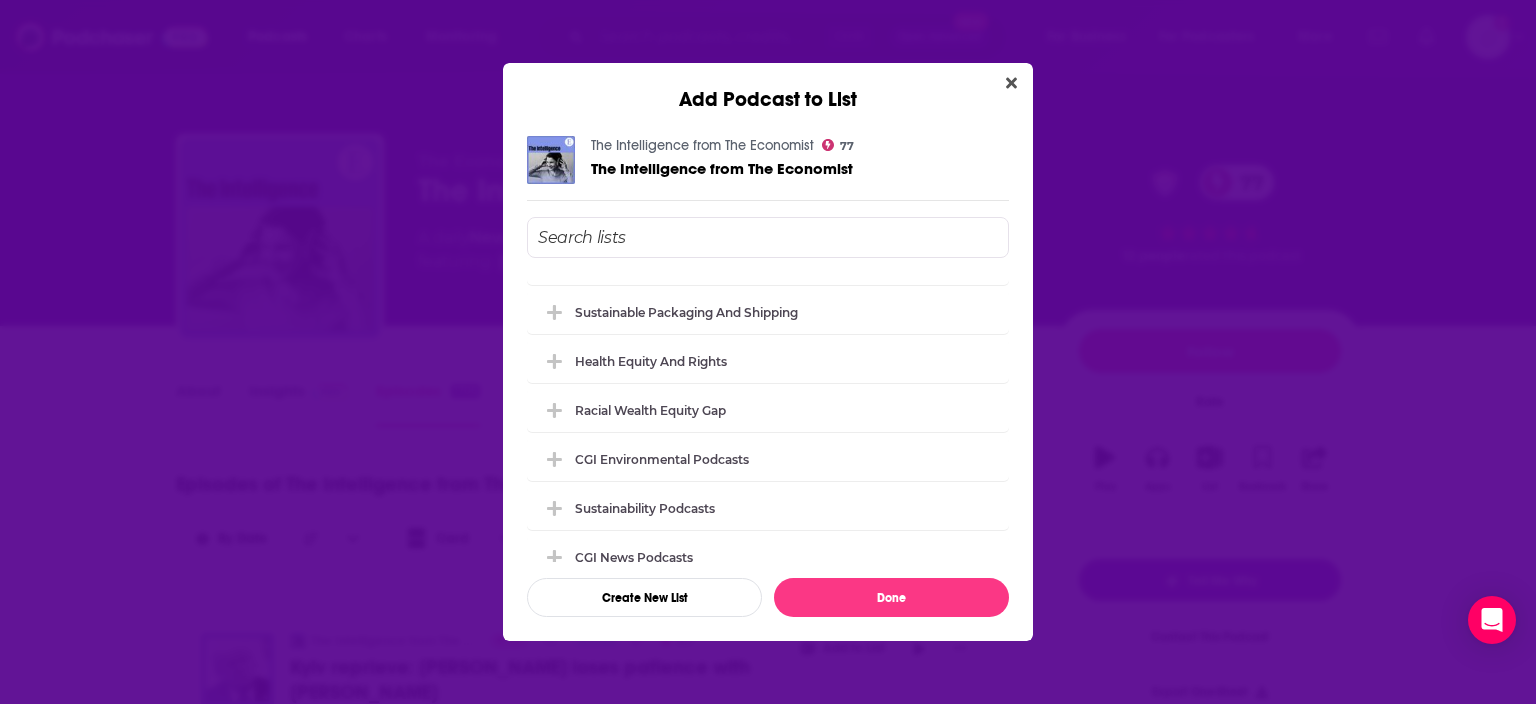scroll, scrollTop: 447, scrollLeft: 0, axis: vertical 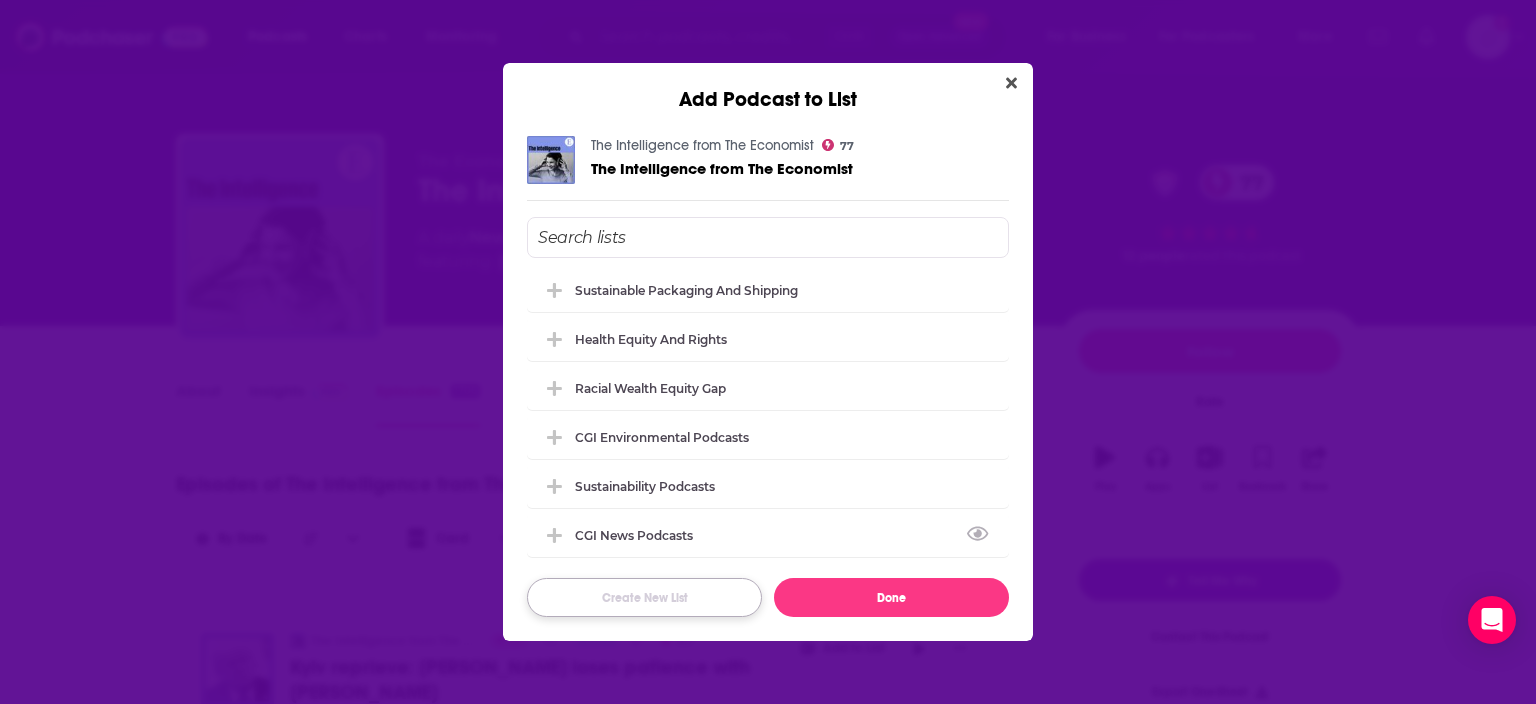 click on "Create New List" at bounding box center [644, 597] 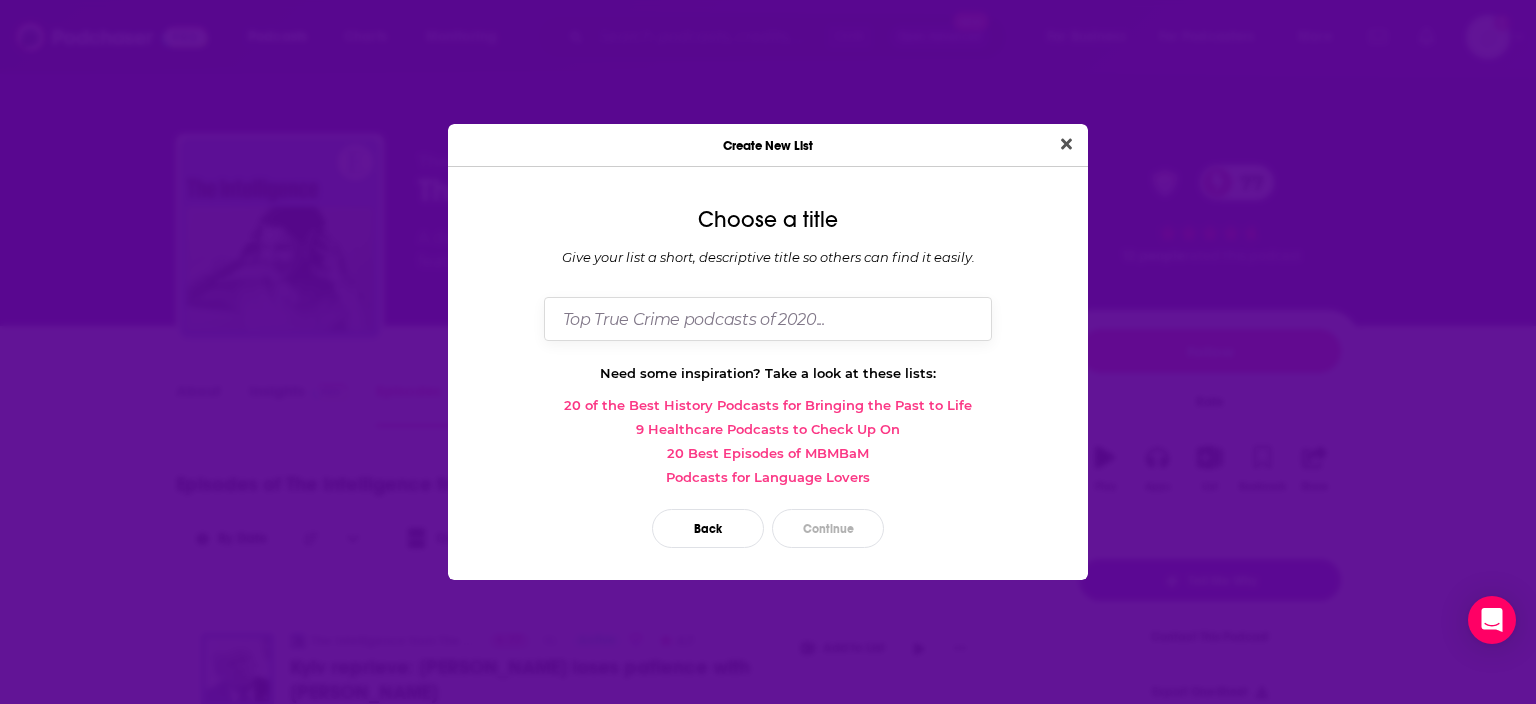 click at bounding box center [768, 318] 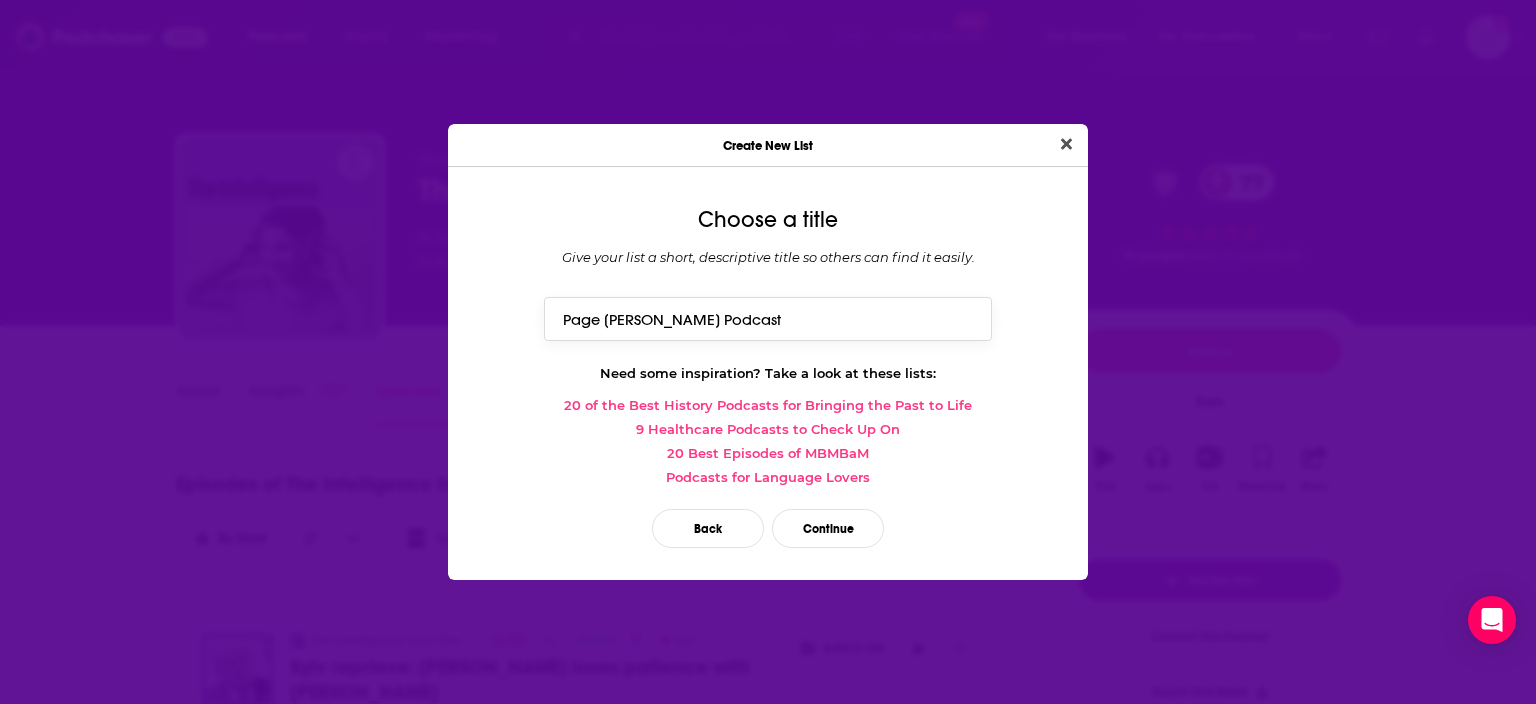 type on "Page Gardner Podcasts" 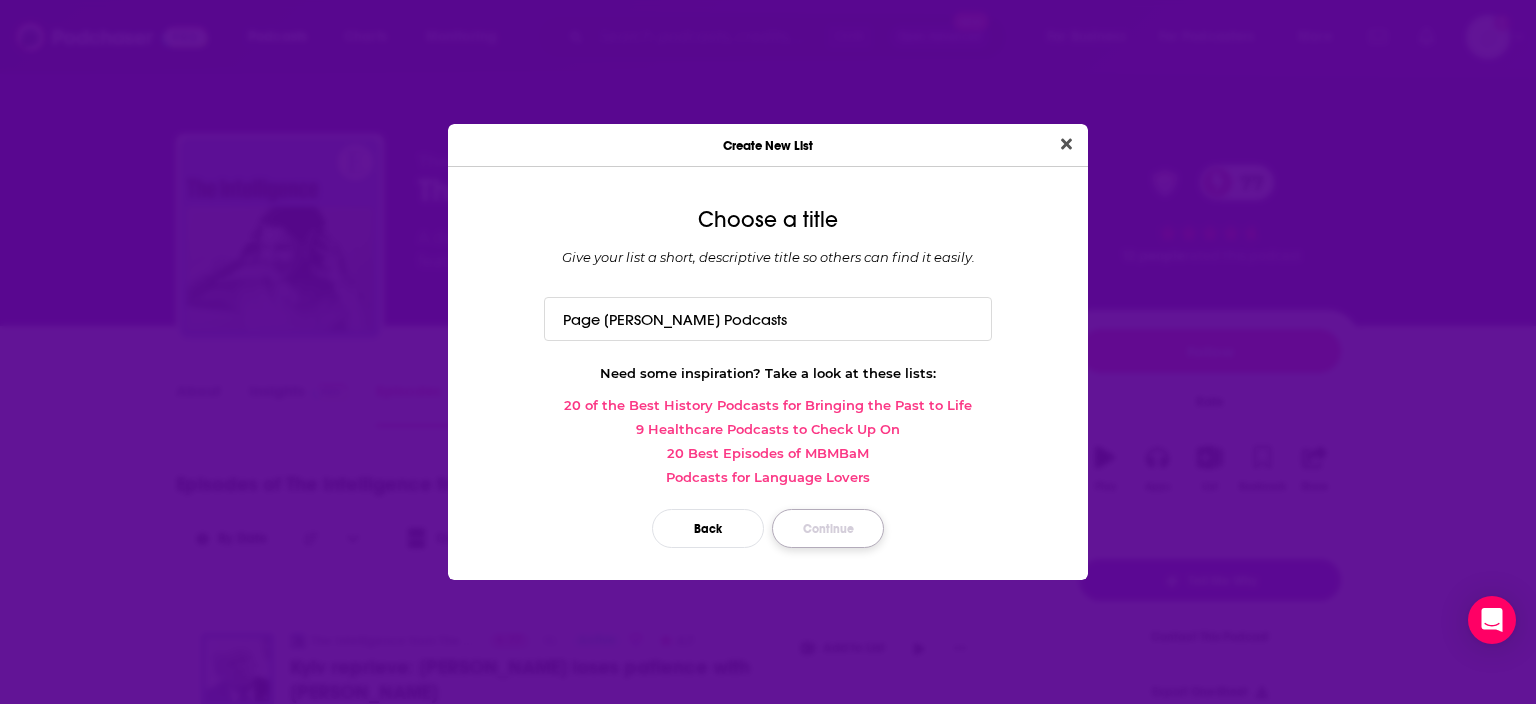 click on "Continue" at bounding box center (828, 528) 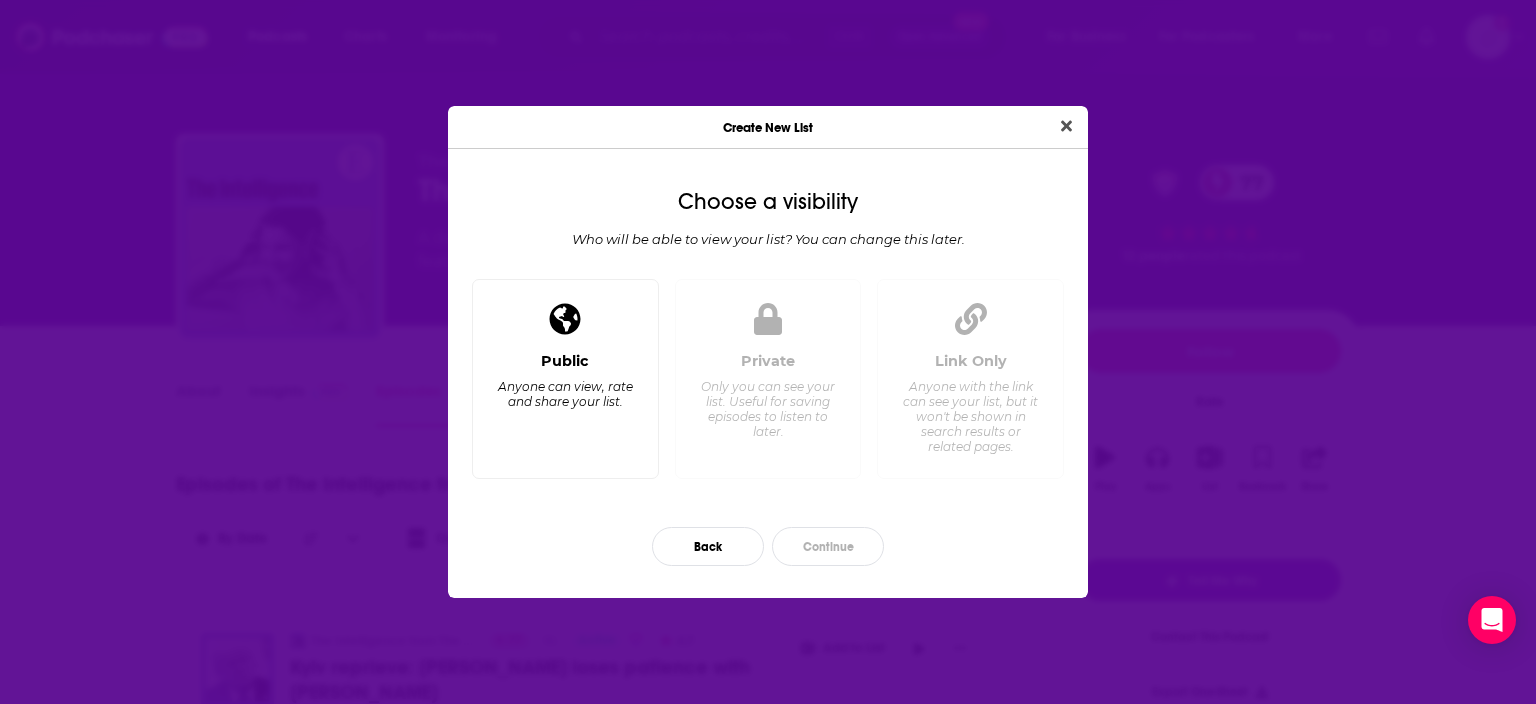 click on "Public" at bounding box center [565, 361] 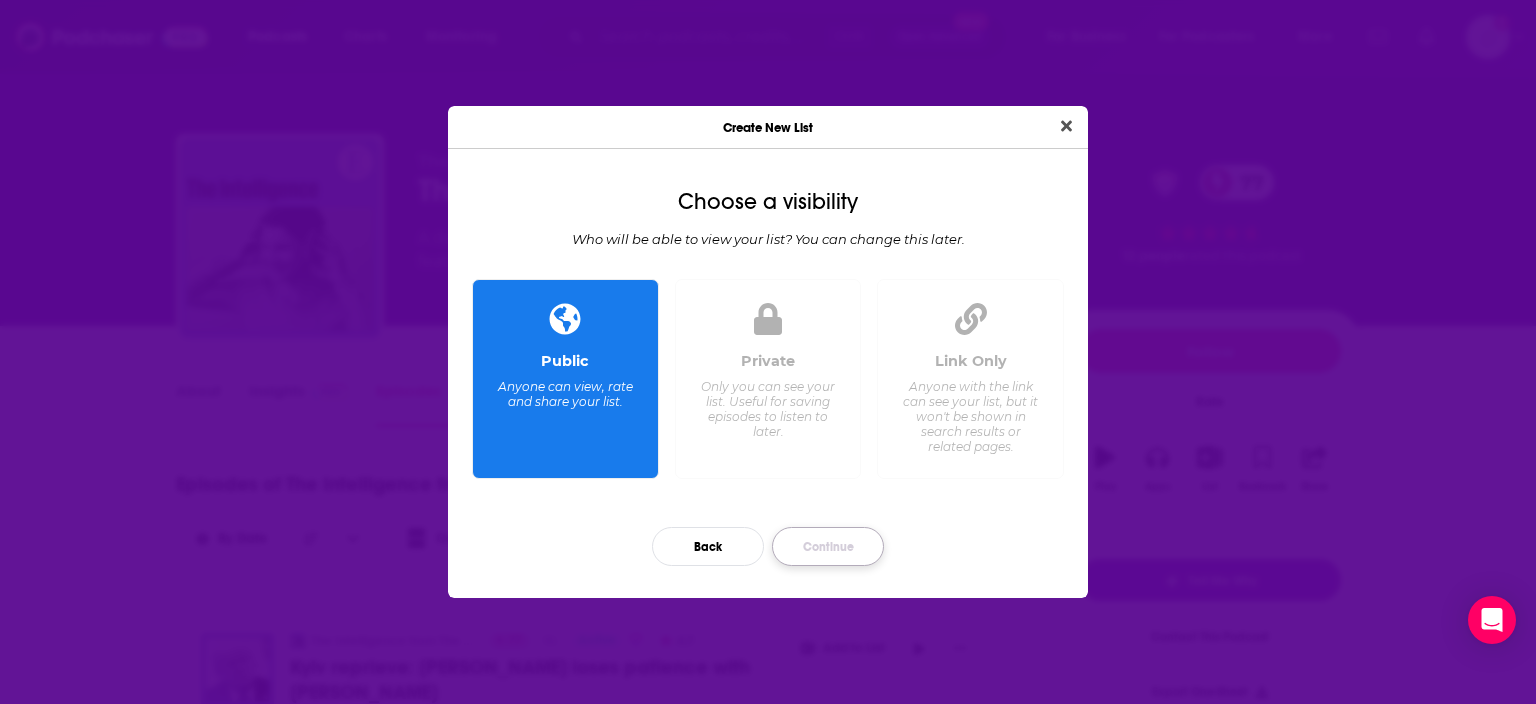 click on "Continue" at bounding box center [828, 546] 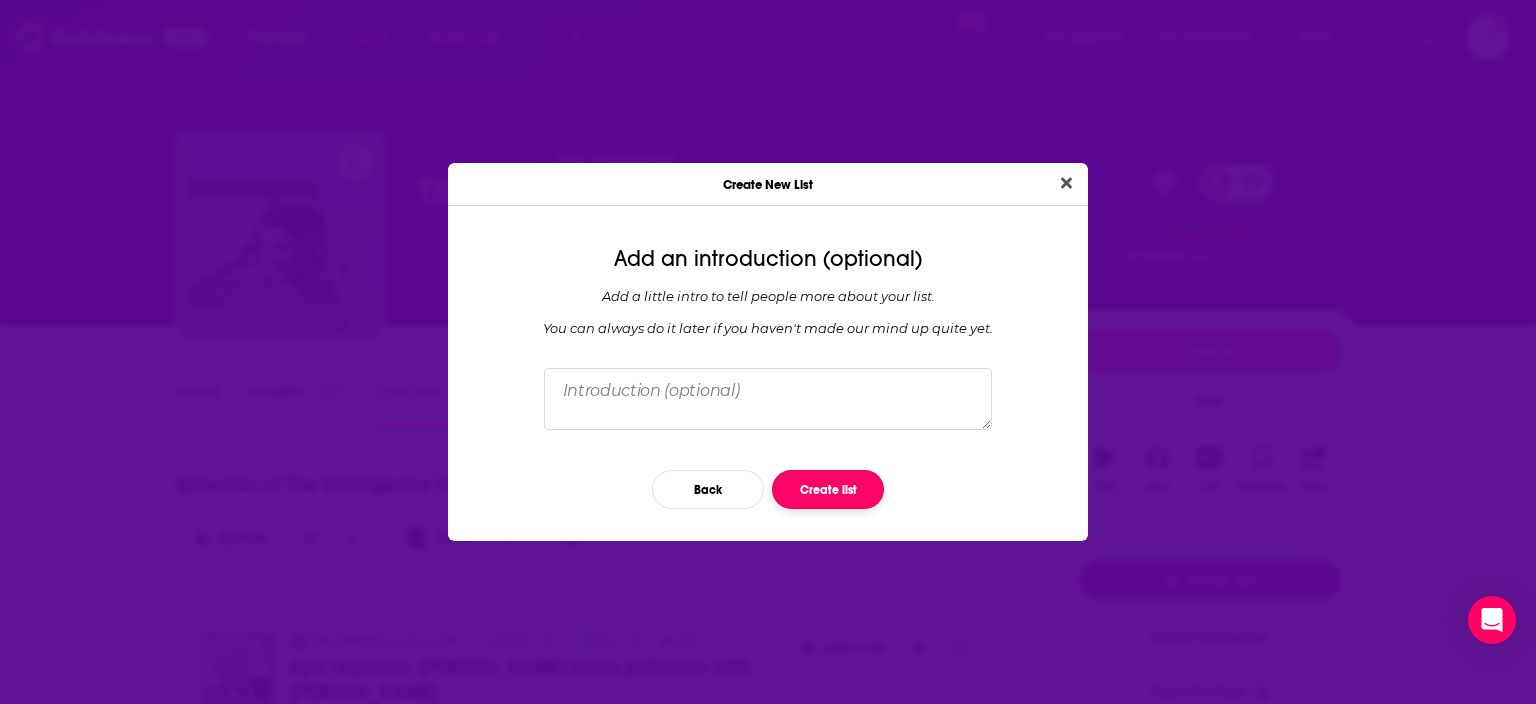 click on "Create list" at bounding box center [828, 489] 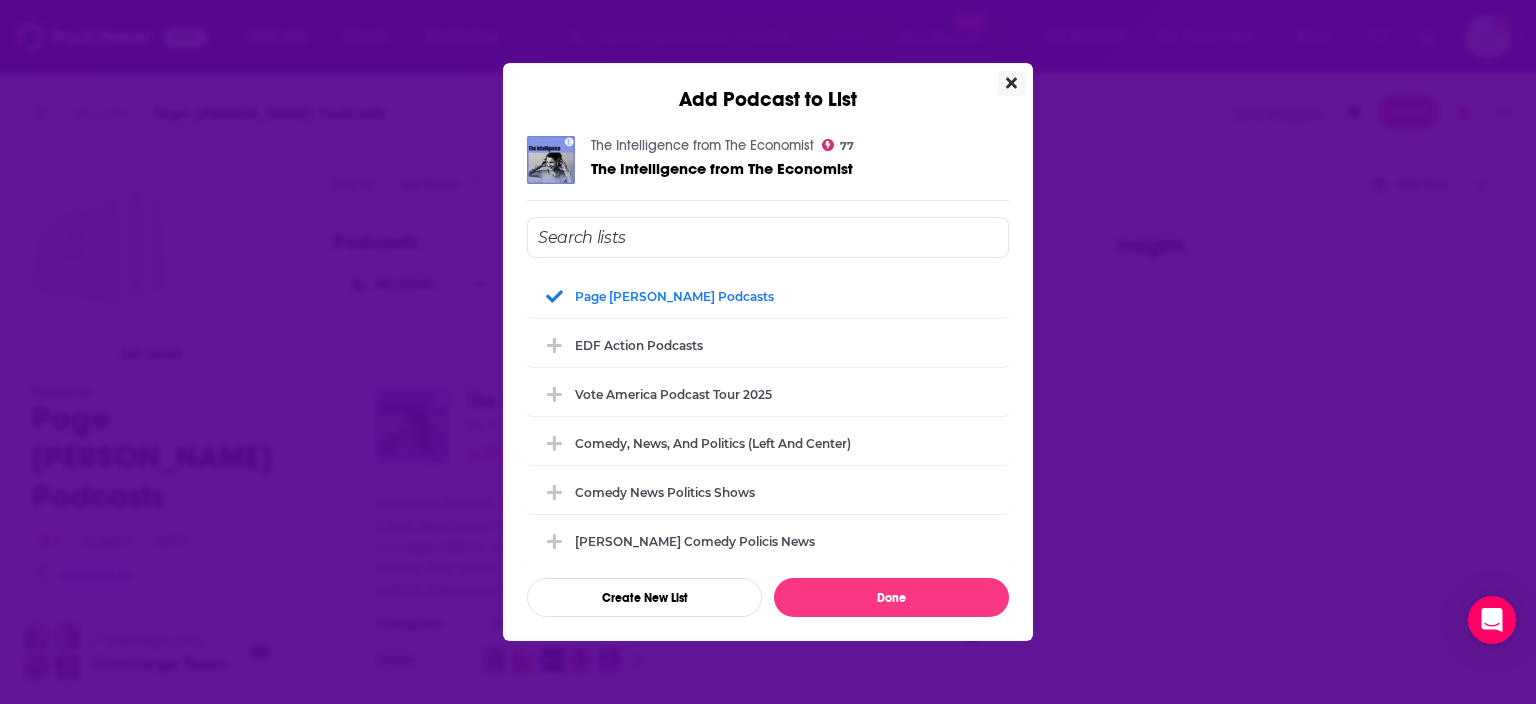 click at bounding box center (1011, 83) 